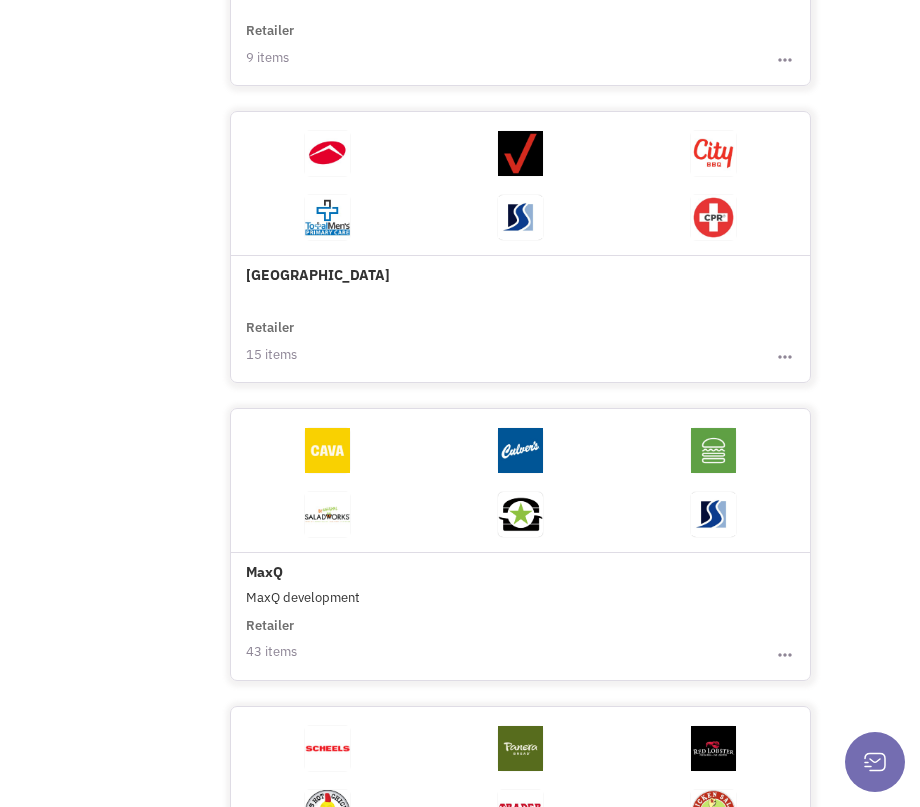 scroll, scrollTop: 1520, scrollLeft: 0, axis: vertical 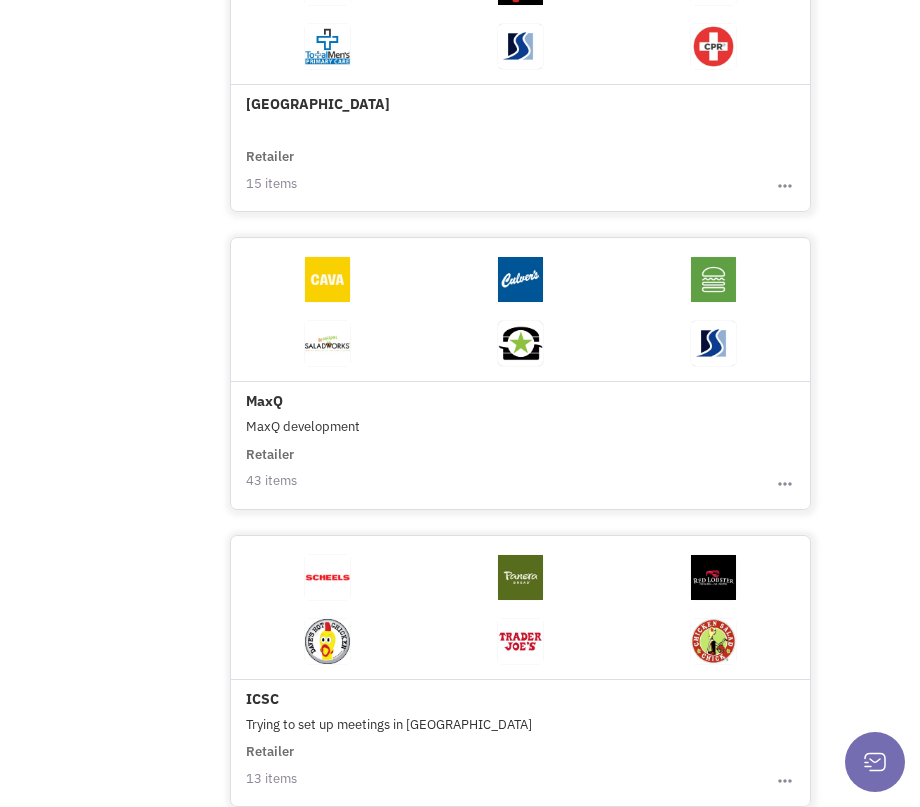 click on "MaxQ" at bounding box center [520, 328] 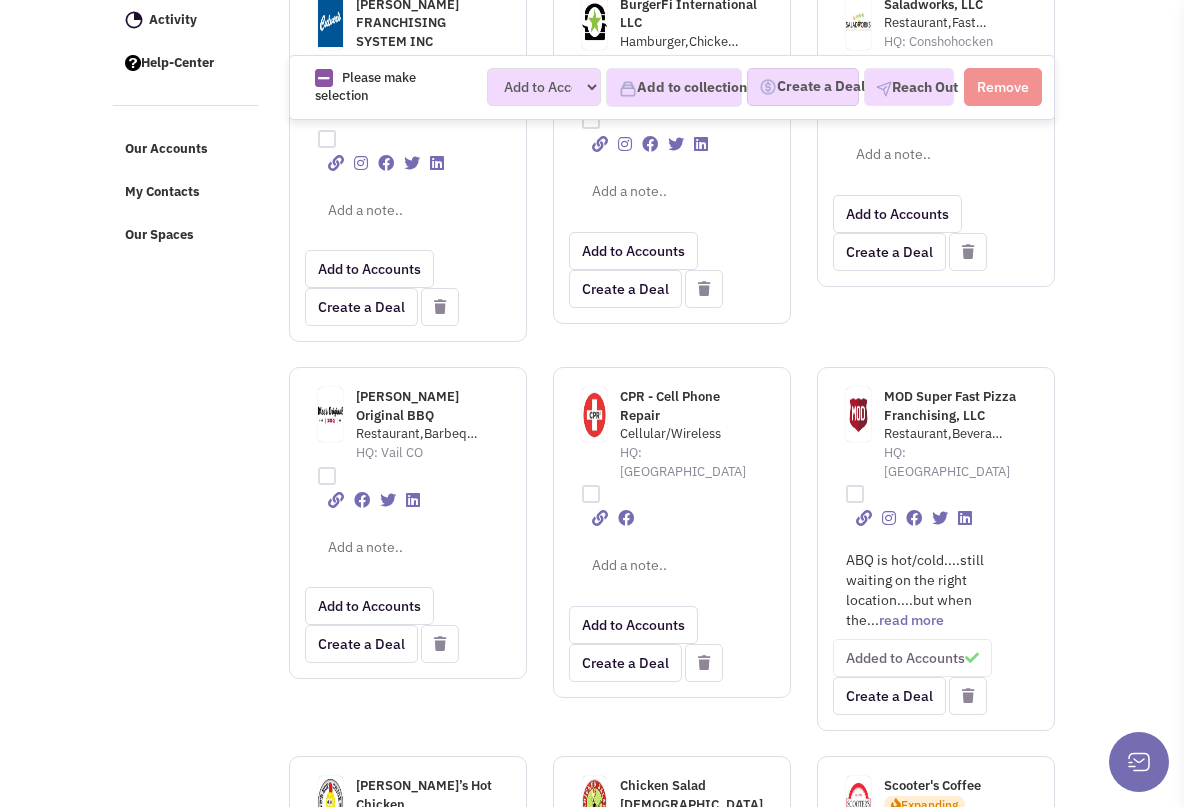 scroll, scrollTop: 511, scrollLeft: 0, axis: vertical 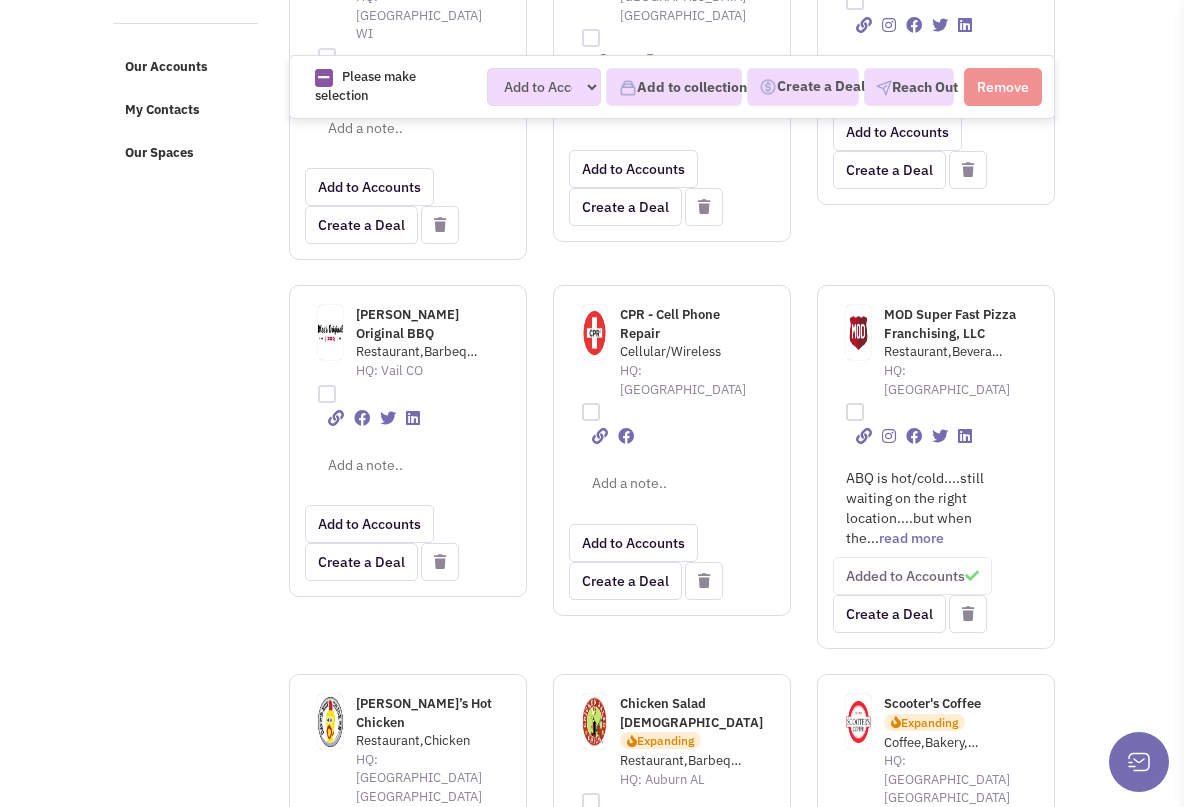 click on "CPR - Cell Phone Repair" at bounding box center (670, 324) 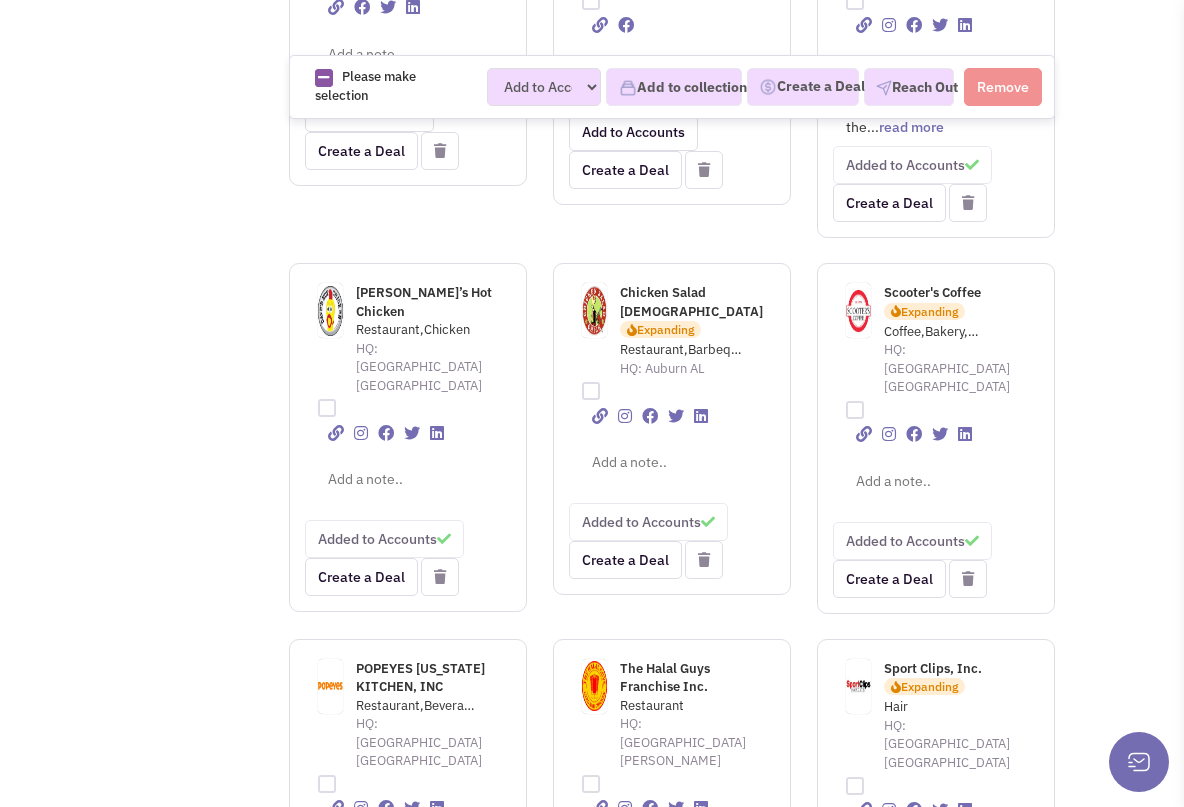 scroll, scrollTop: 919, scrollLeft: 0, axis: vertical 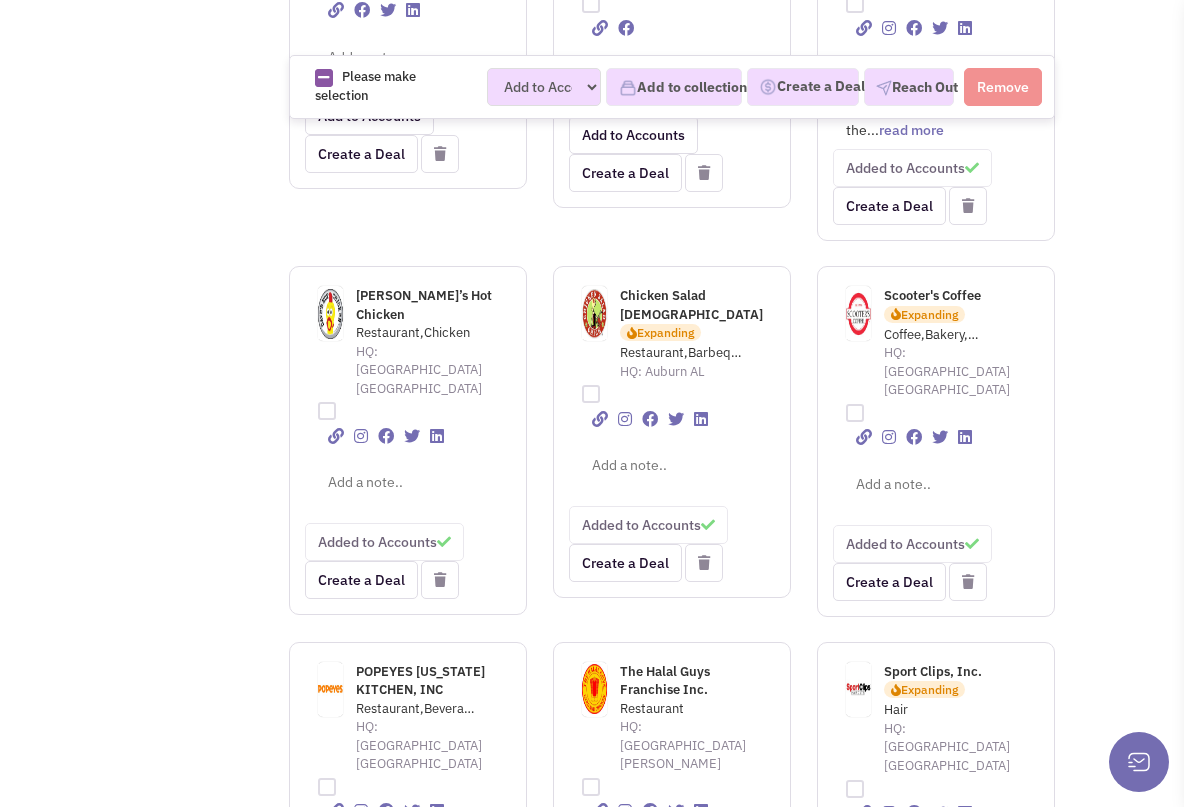 click on "Dave’s Hot Chicken" at bounding box center (424, 305) 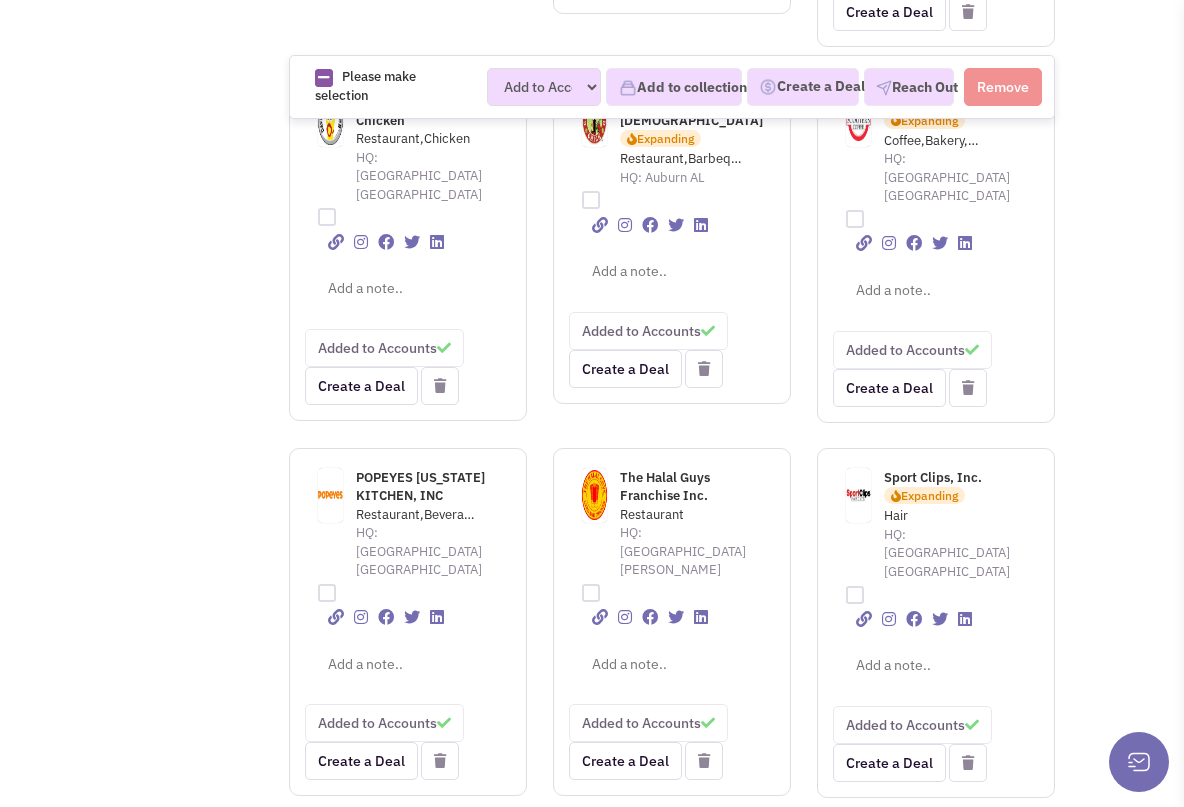 scroll, scrollTop: 1122, scrollLeft: 0, axis: vertical 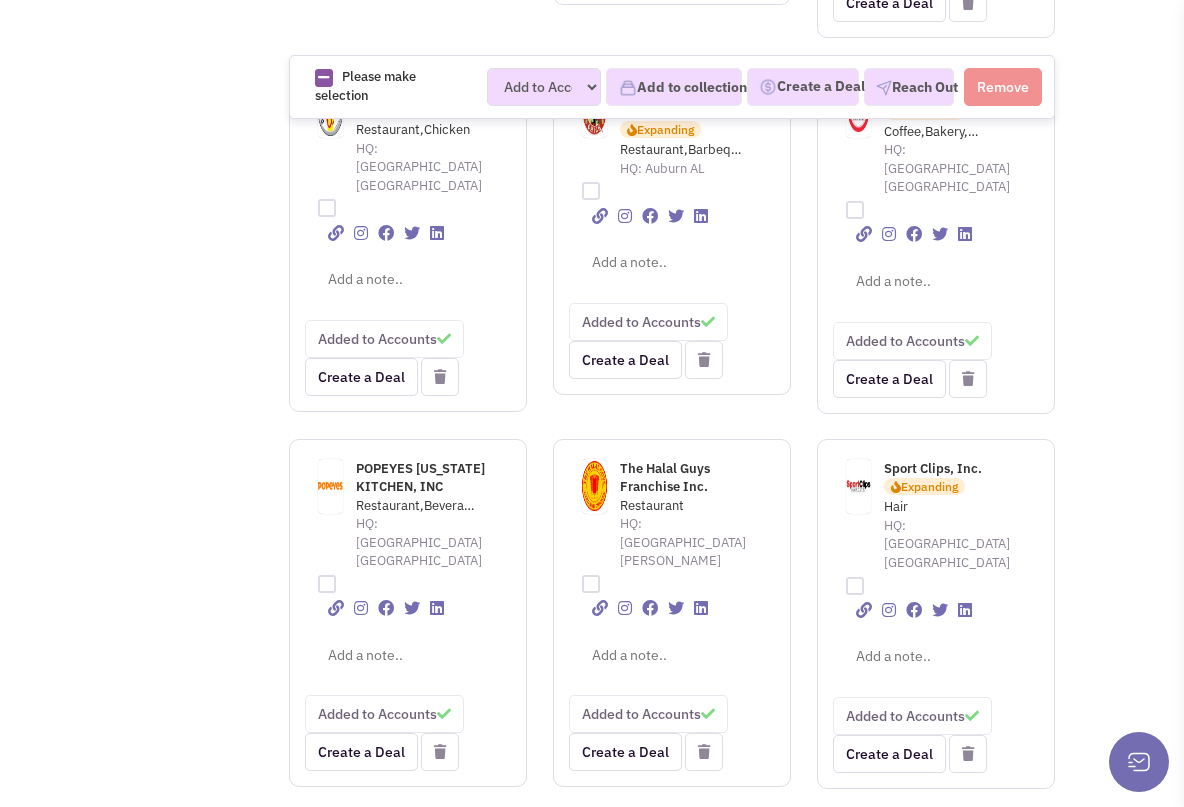click on "POPEYES LOUISIANA KITCHEN, INC" at bounding box center (420, 478) 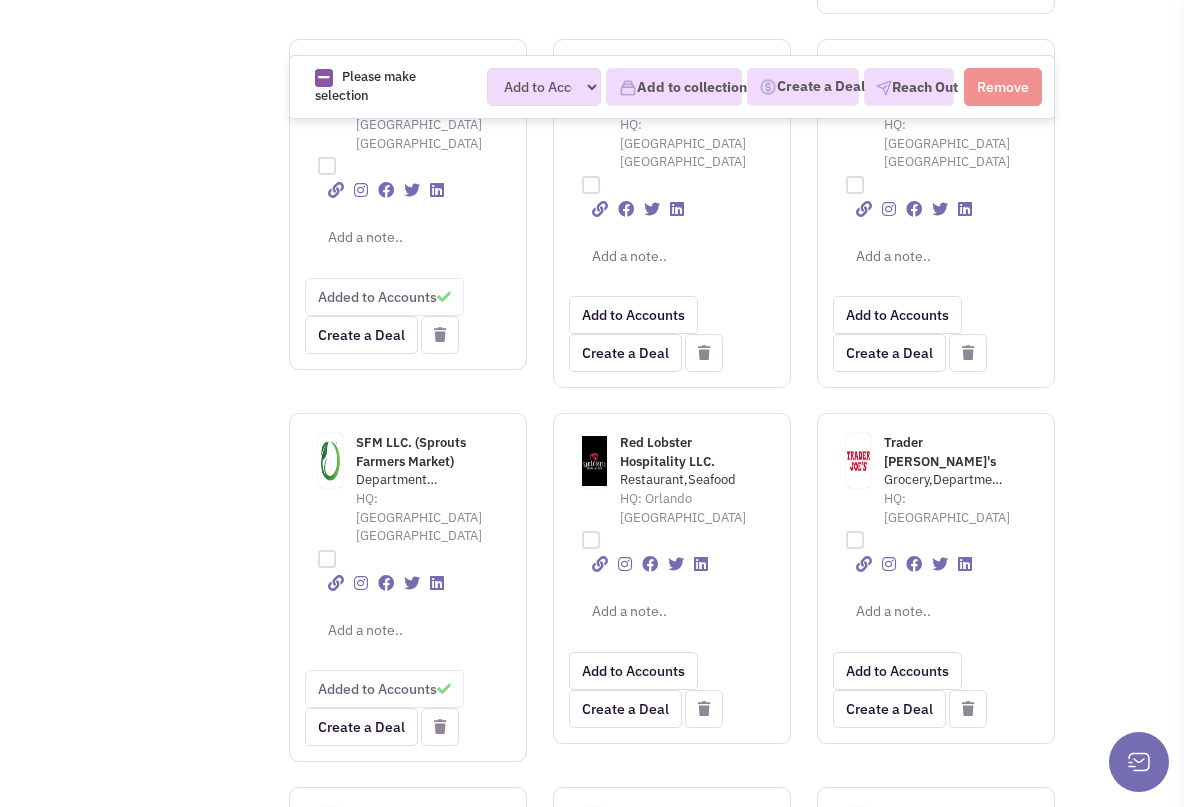 scroll, scrollTop: 4622, scrollLeft: 0, axis: vertical 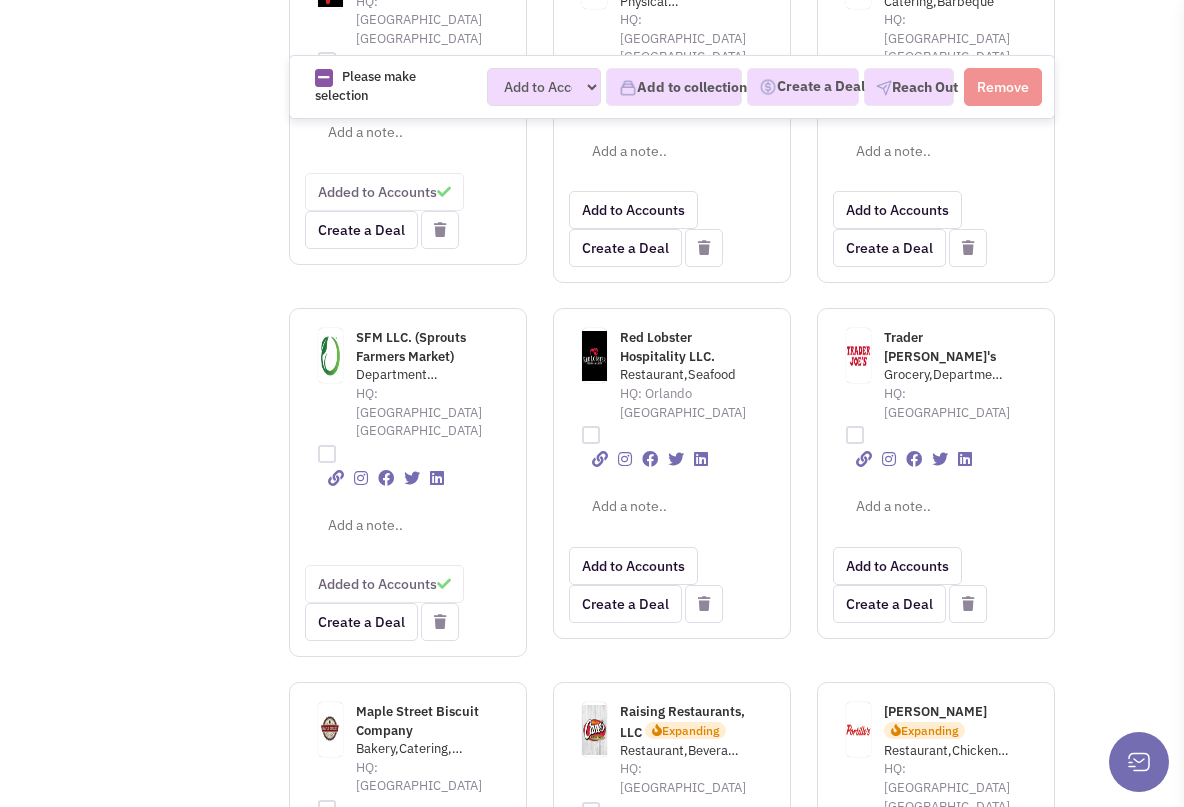 click on "Maple Street Biscuit Company" at bounding box center [417, 721] 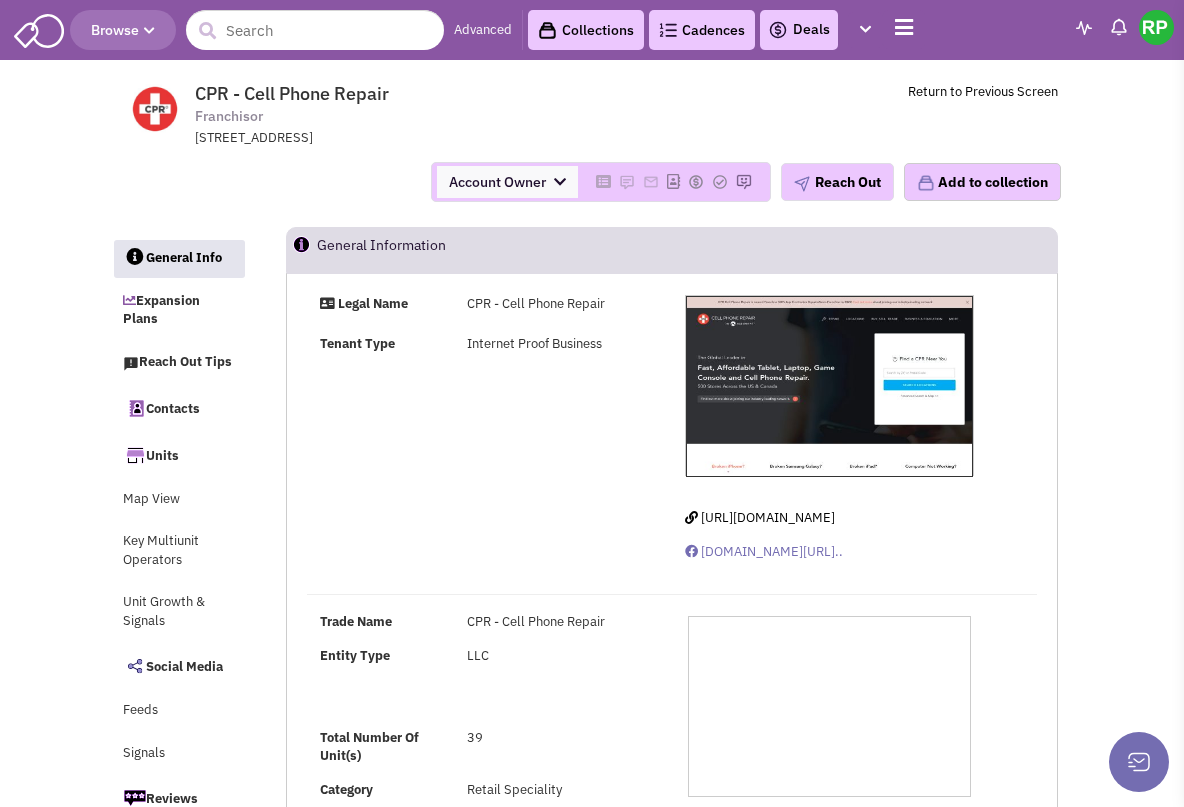 scroll, scrollTop: 0, scrollLeft: 0, axis: both 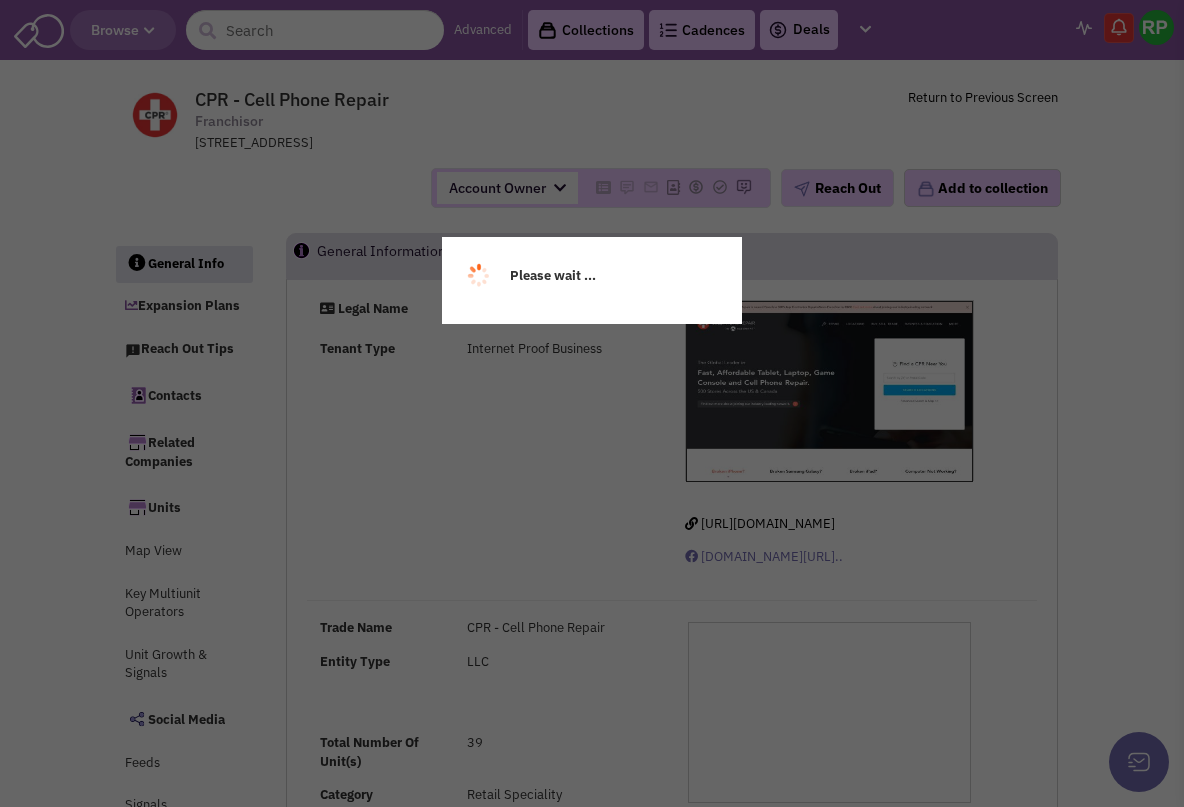 select 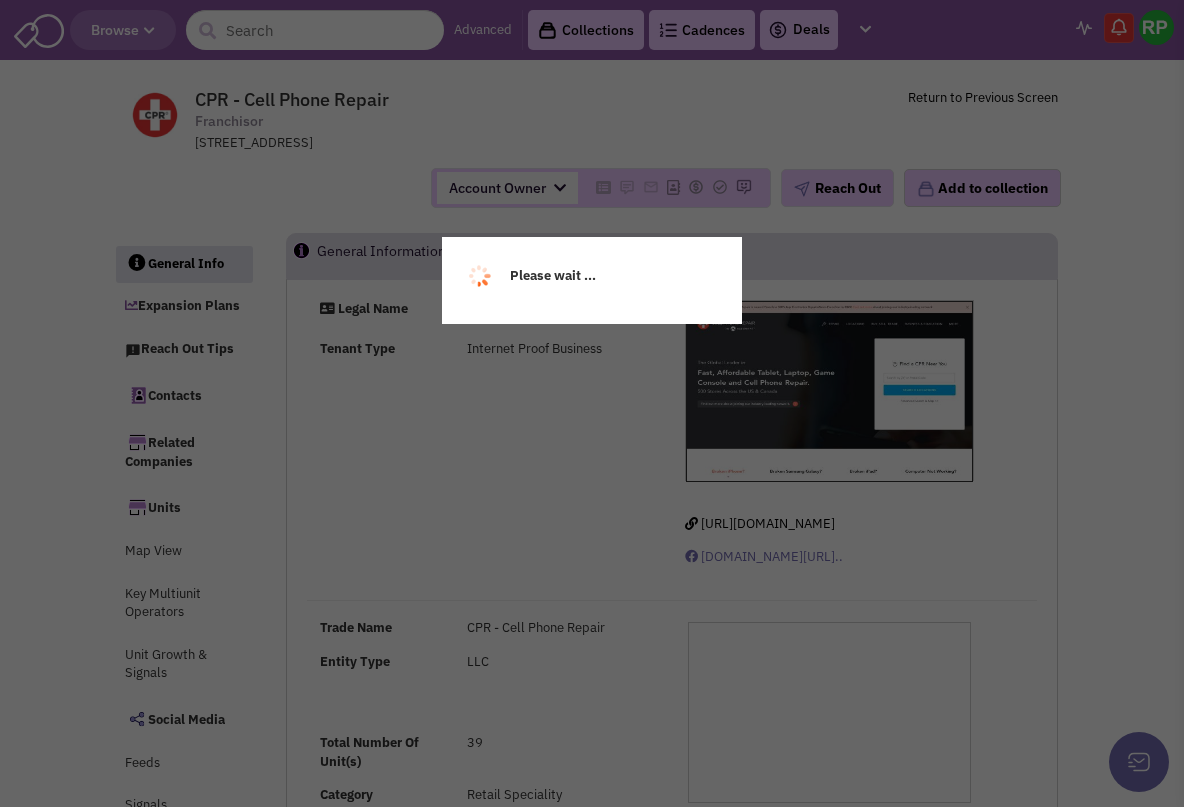 select 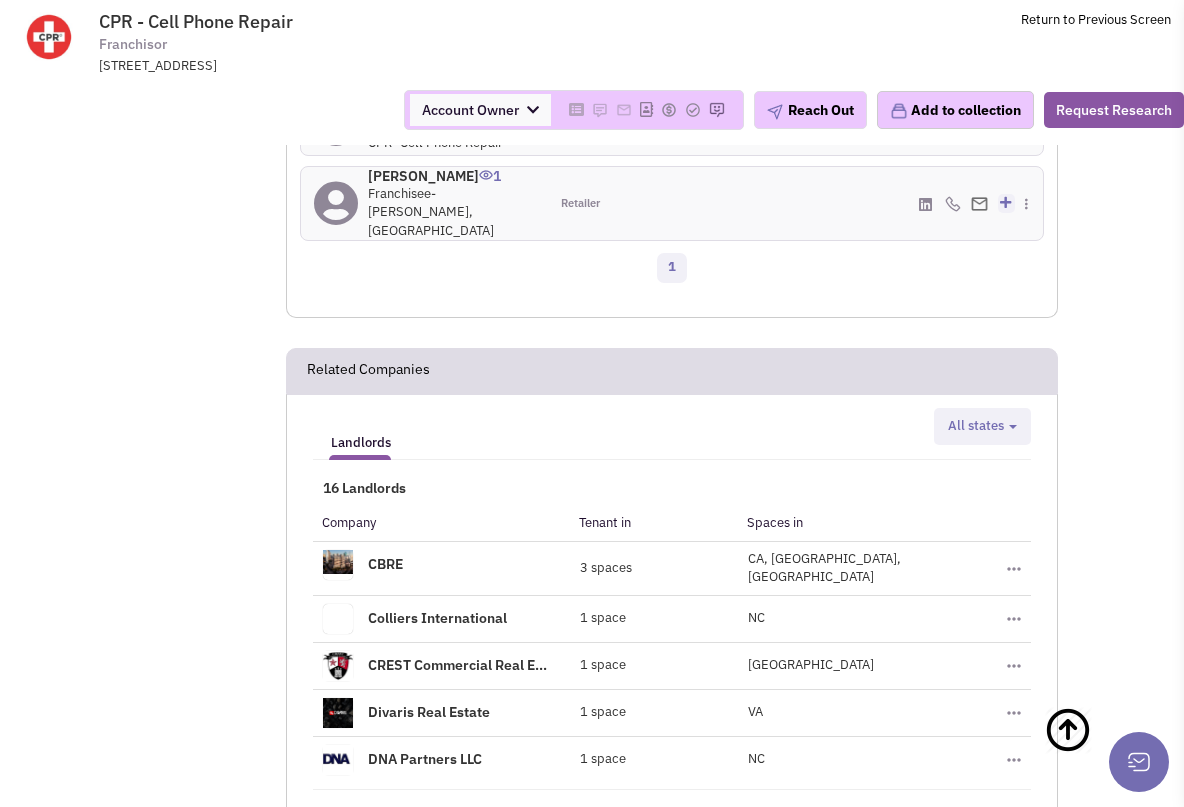 scroll, scrollTop: 2109, scrollLeft: 0, axis: vertical 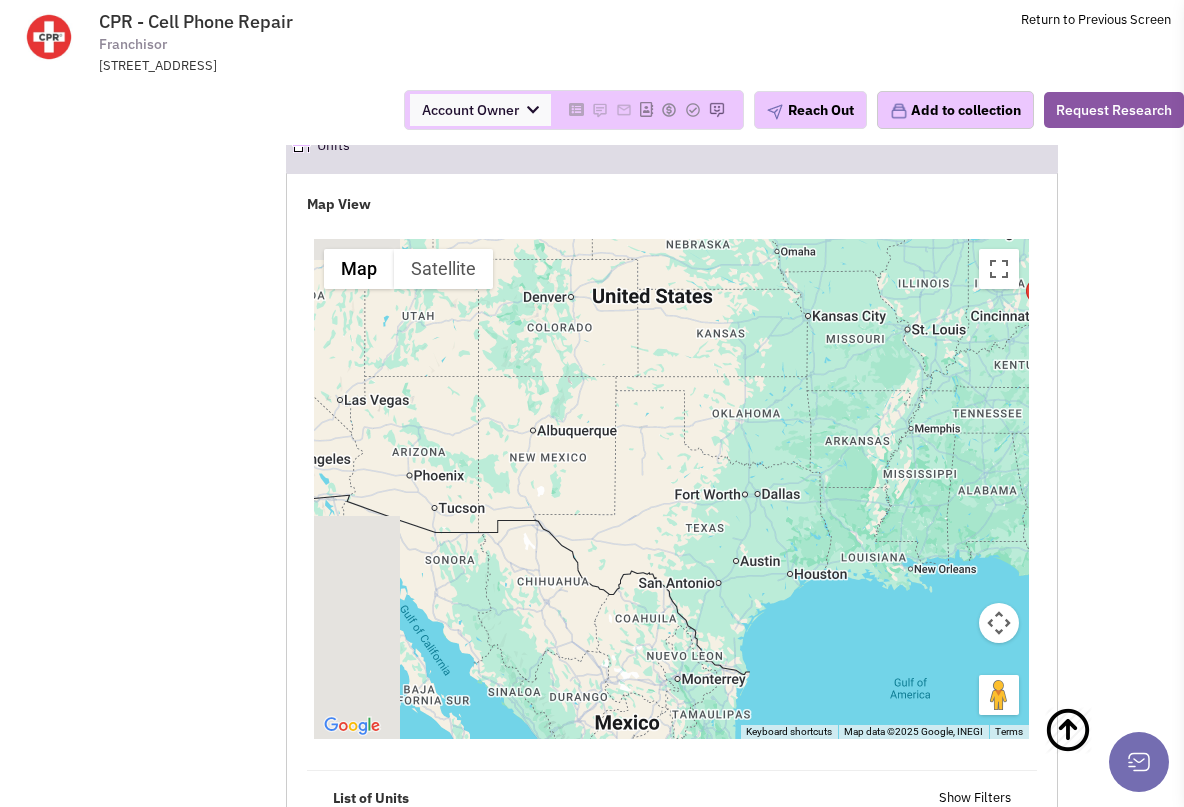 drag, startPoint x: 716, startPoint y: 557, endPoint x: 1089, endPoint y: 338, distance: 432.539 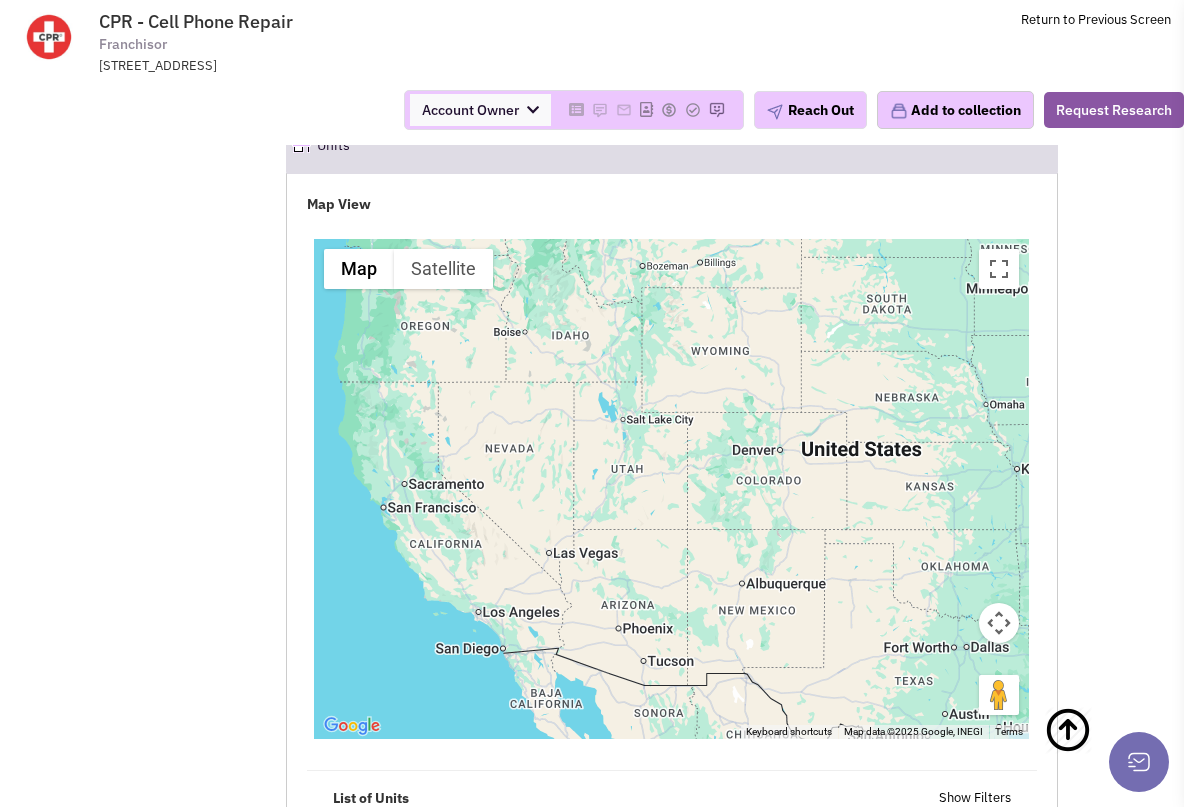 drag, startPoint x: 625, startPoint y: 294, endPoint x: 835, endPoint y: 464, distance: 270.18512 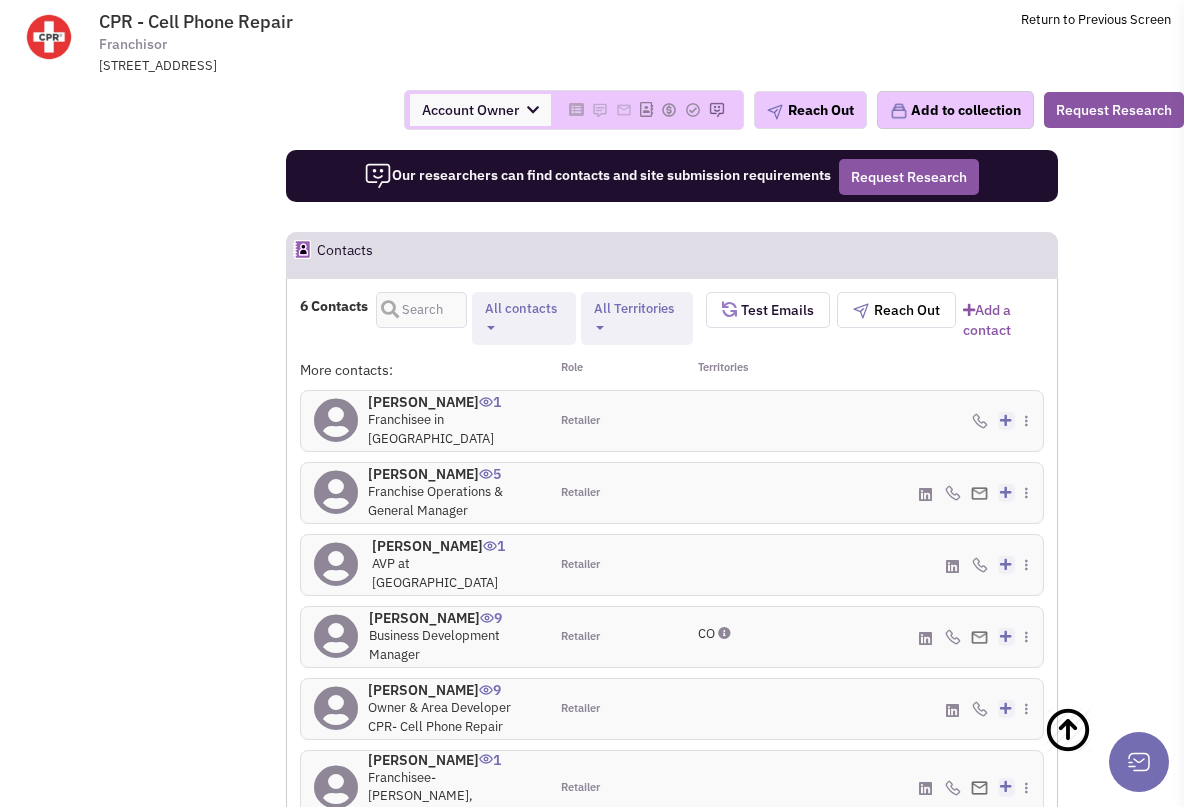 scroll, scrollTop: 1518, scrollLeft: 0, axis: vertical 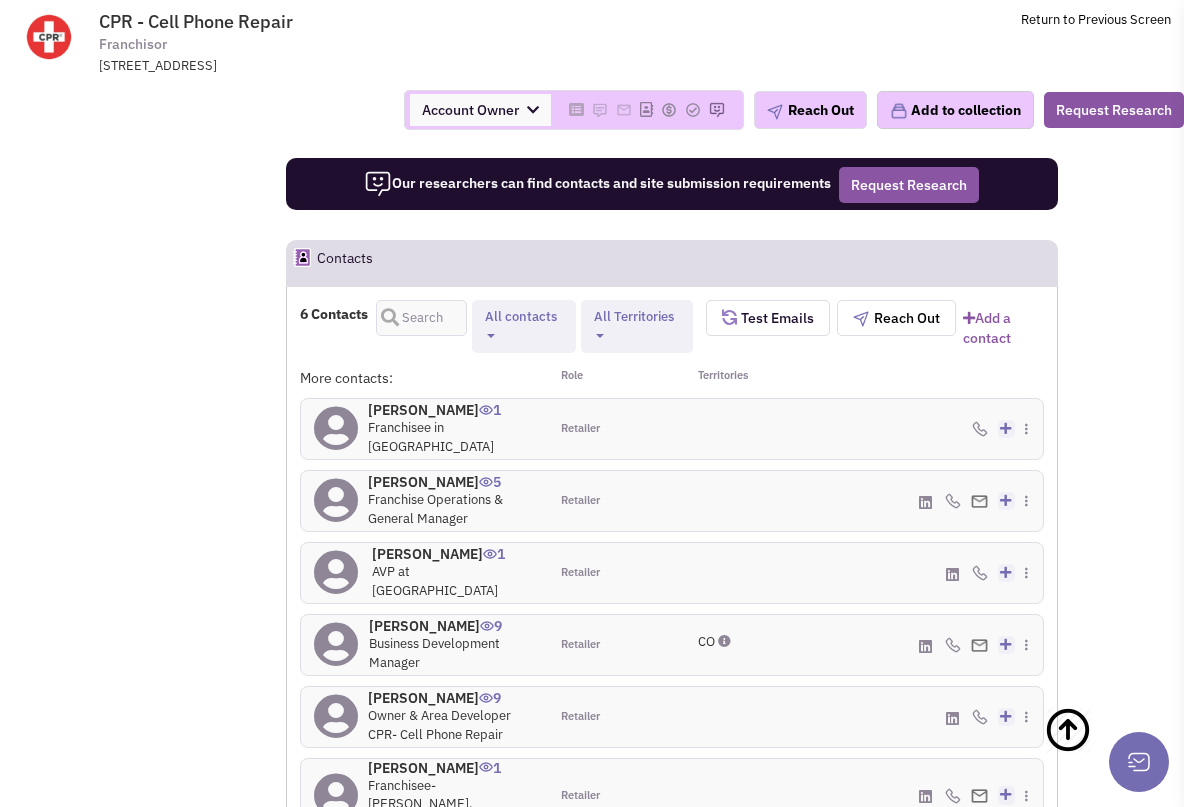 click on "Mr. Chris  Jourdan
5" at bounding box center (451, 482) 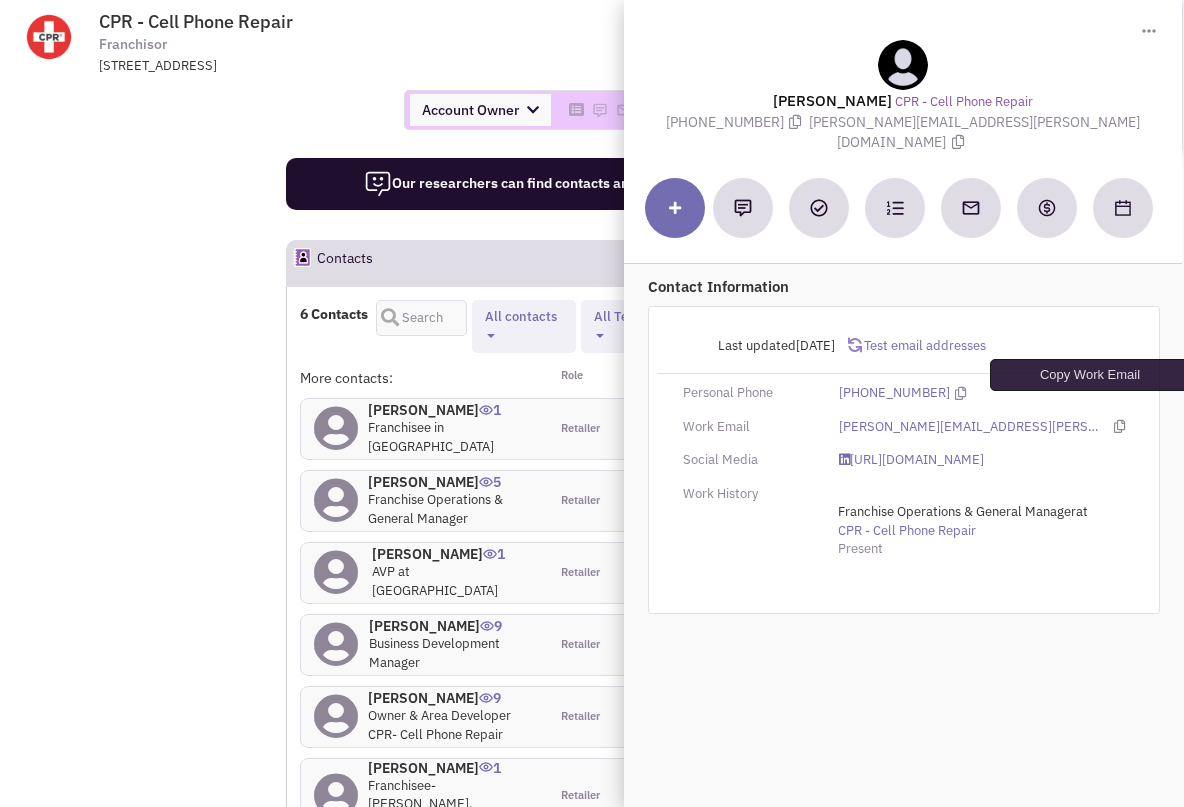 click at bounding box center [1119, 426] 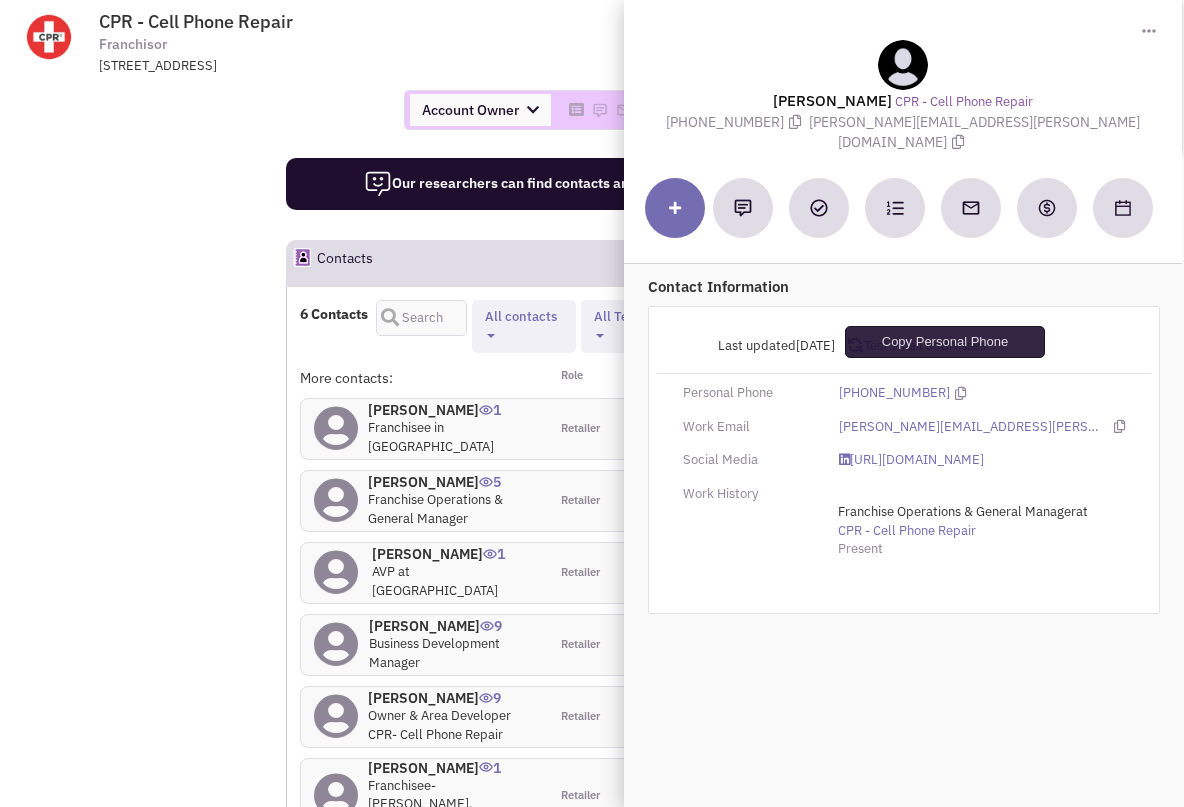 click at bounding box center [960, 393] 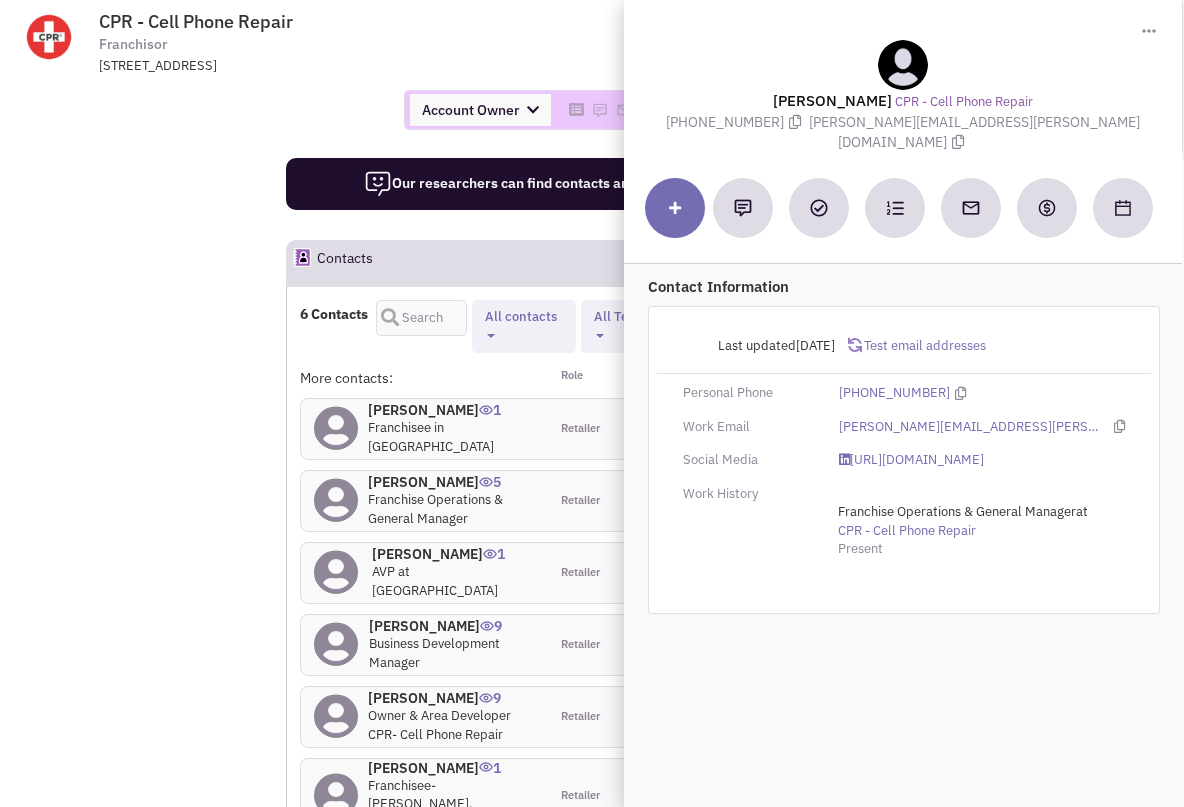 click on "Account Owner
Account Owner
Amelia Andrews
Austin  Aguilar
Austin Tidwell
Billy Lehmann
Brad Weigel
Brendan Auth
Brian  Clayton
Brian Sladek
Cesar Villareal
Chris Duncan   Colin Cannon" at bounding box center (592, 110) 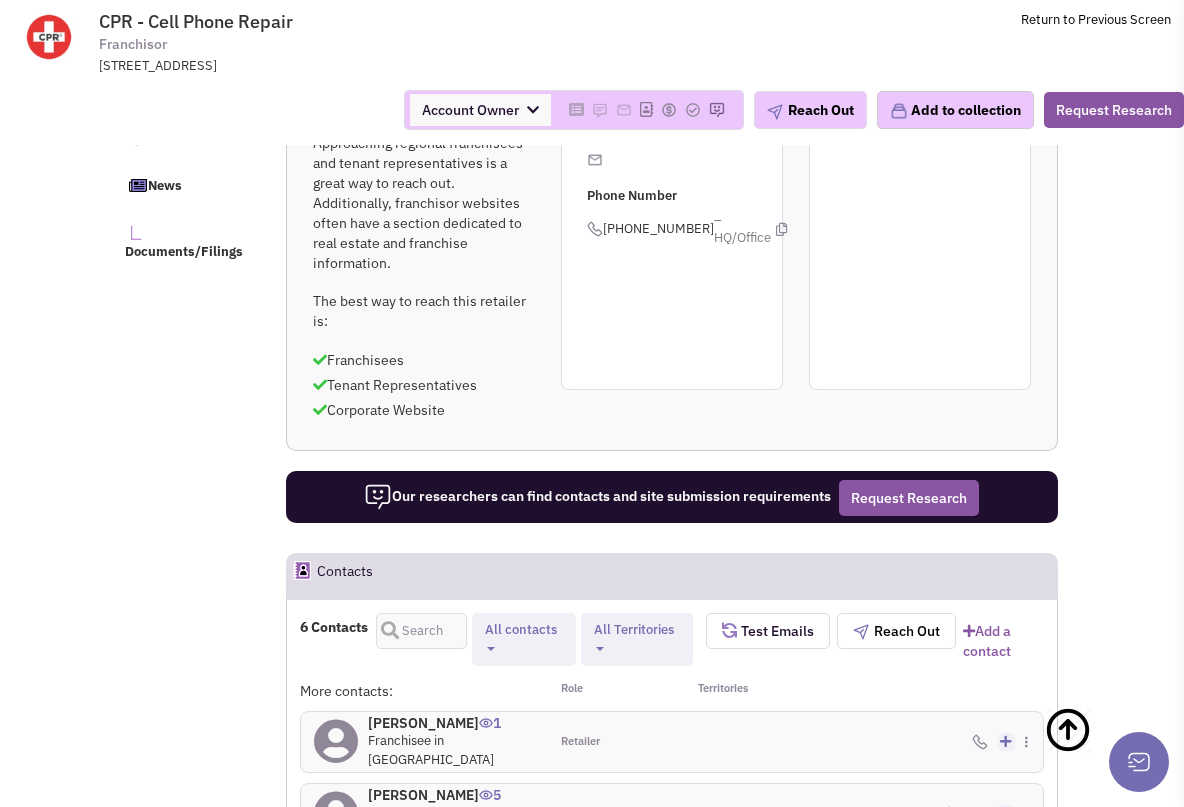 scroll, scrollTop: 369, scrollLeft: 0, axis: vertical 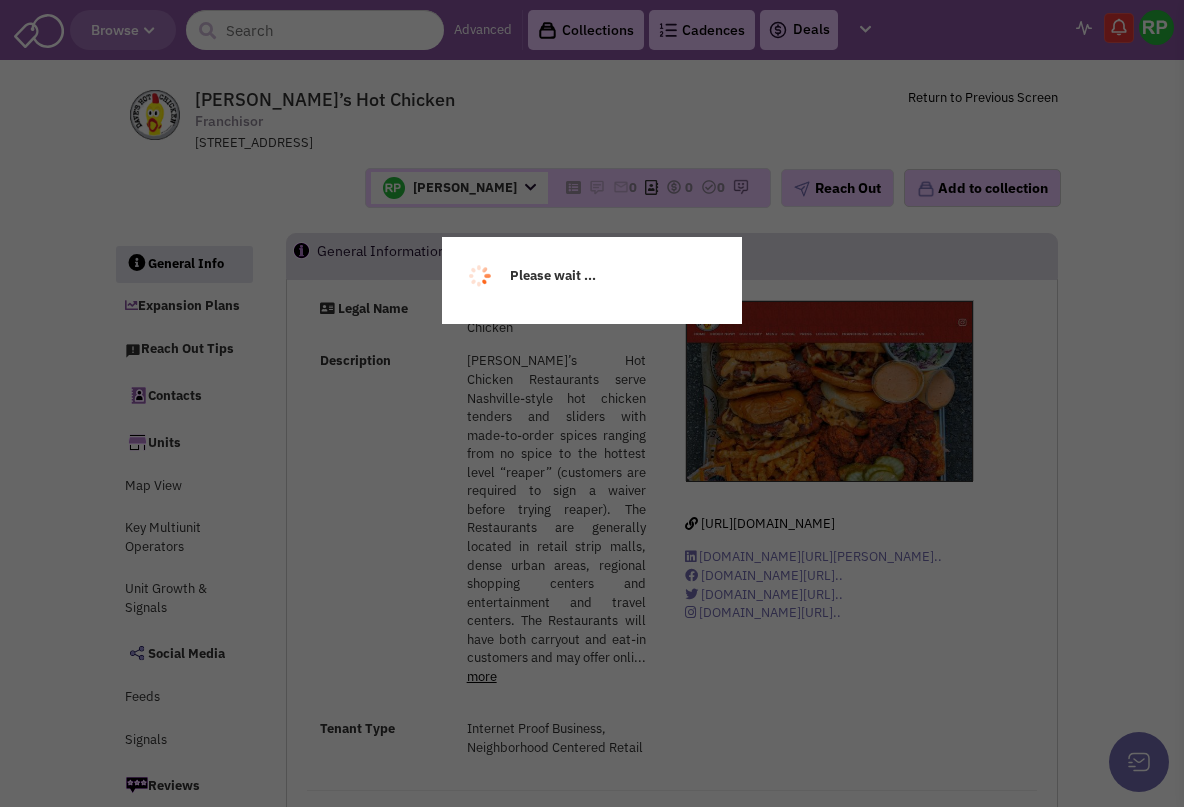 select 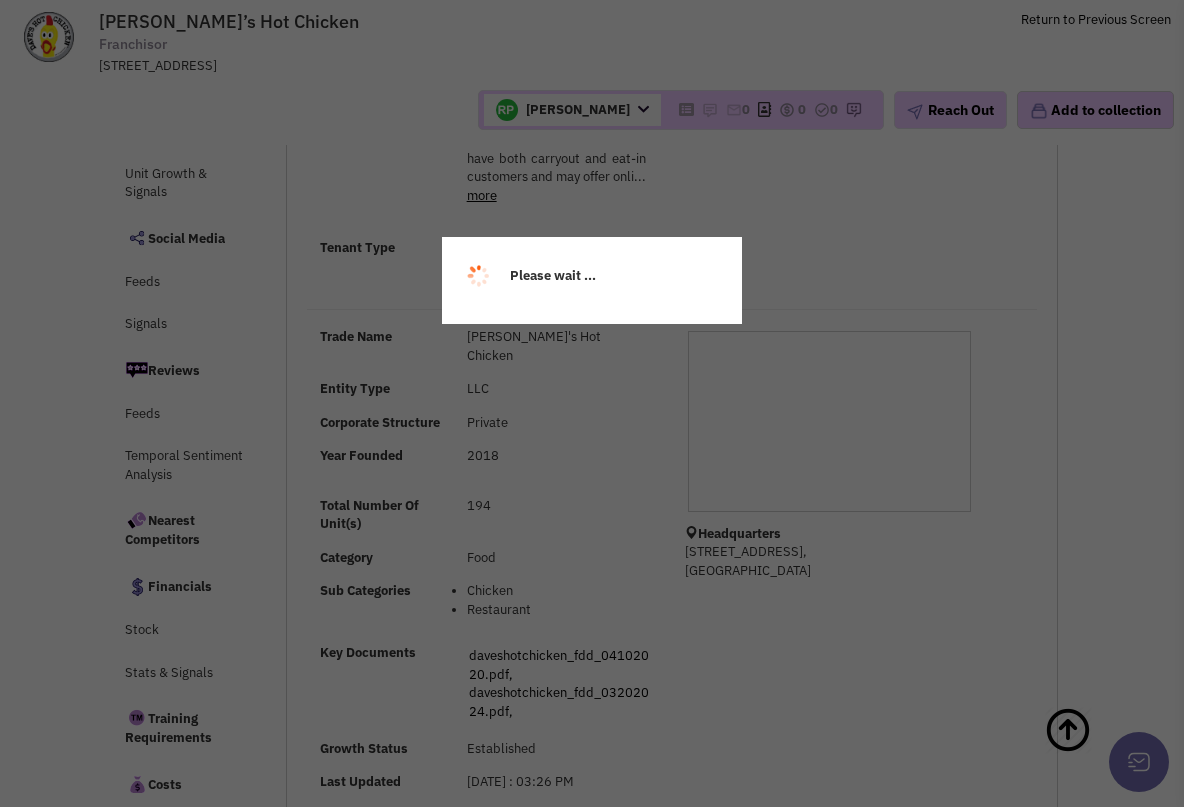 select 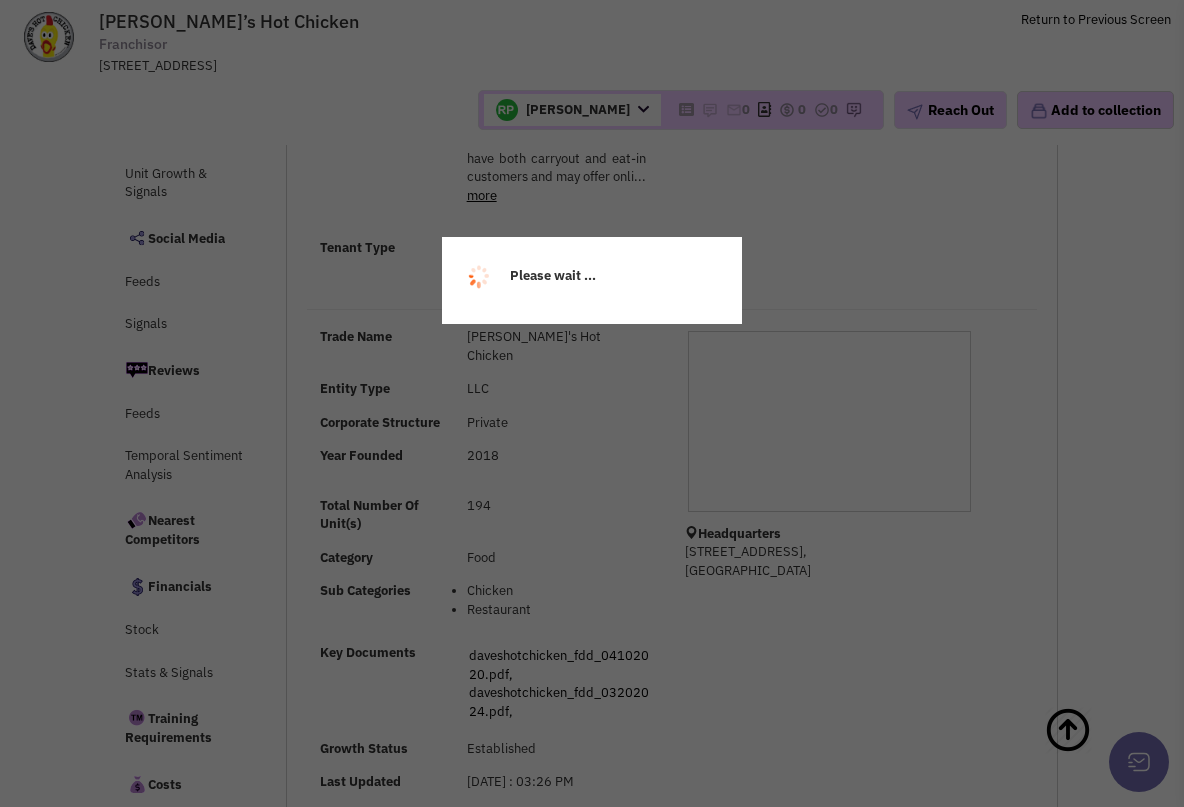 select 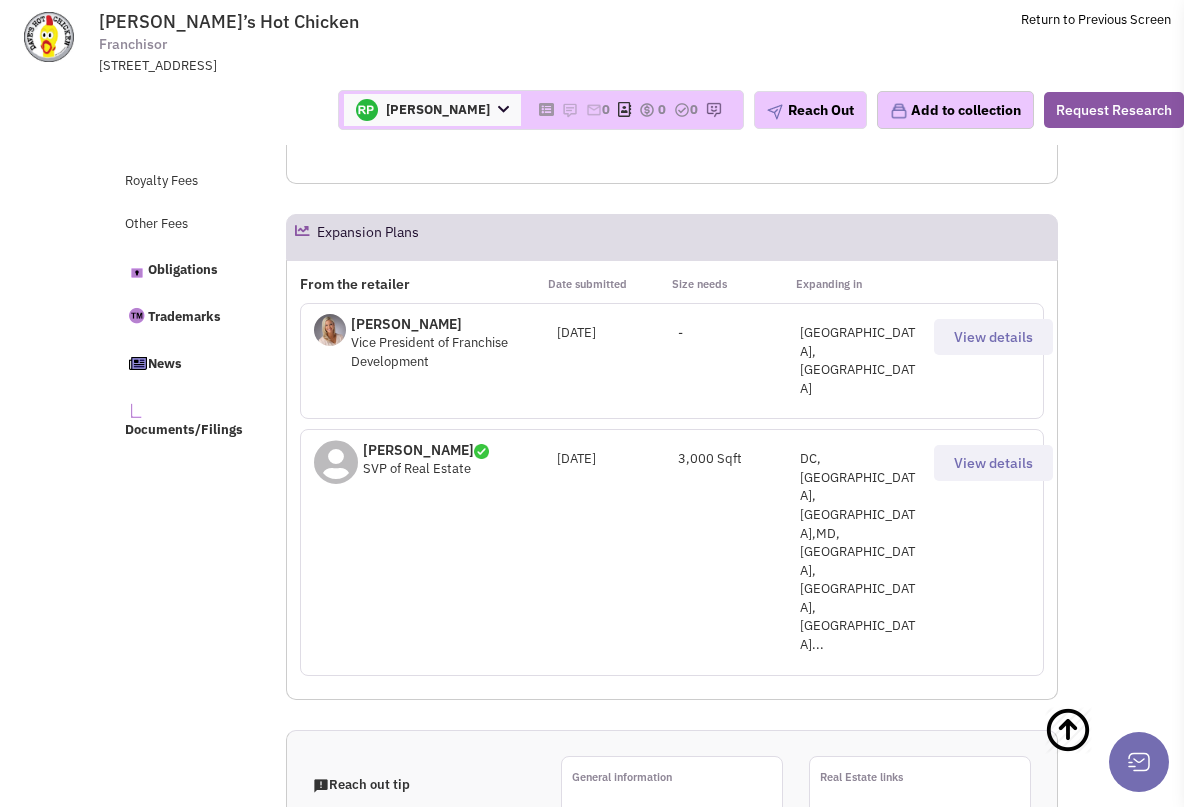 scroll, scrollTop: 1026, scrollLeft: 0, axis: vertical 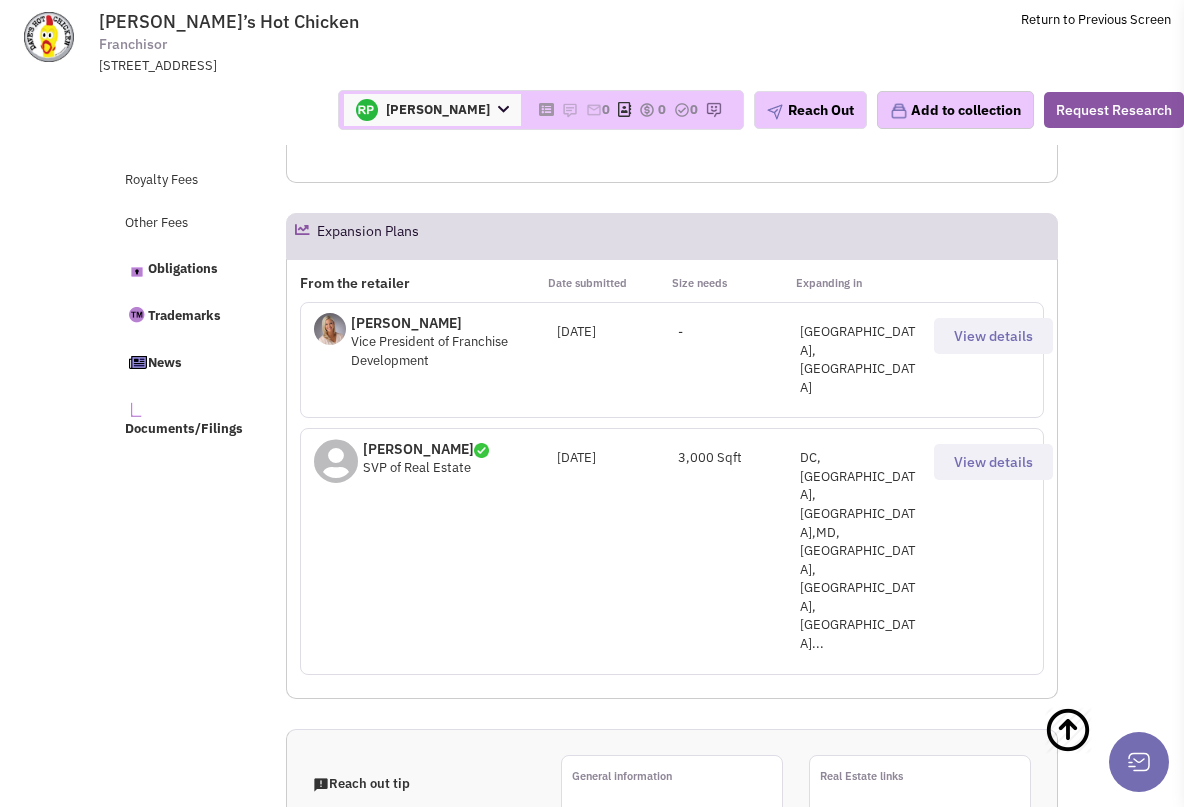 click on "View details" at bounding box center [993, 462] 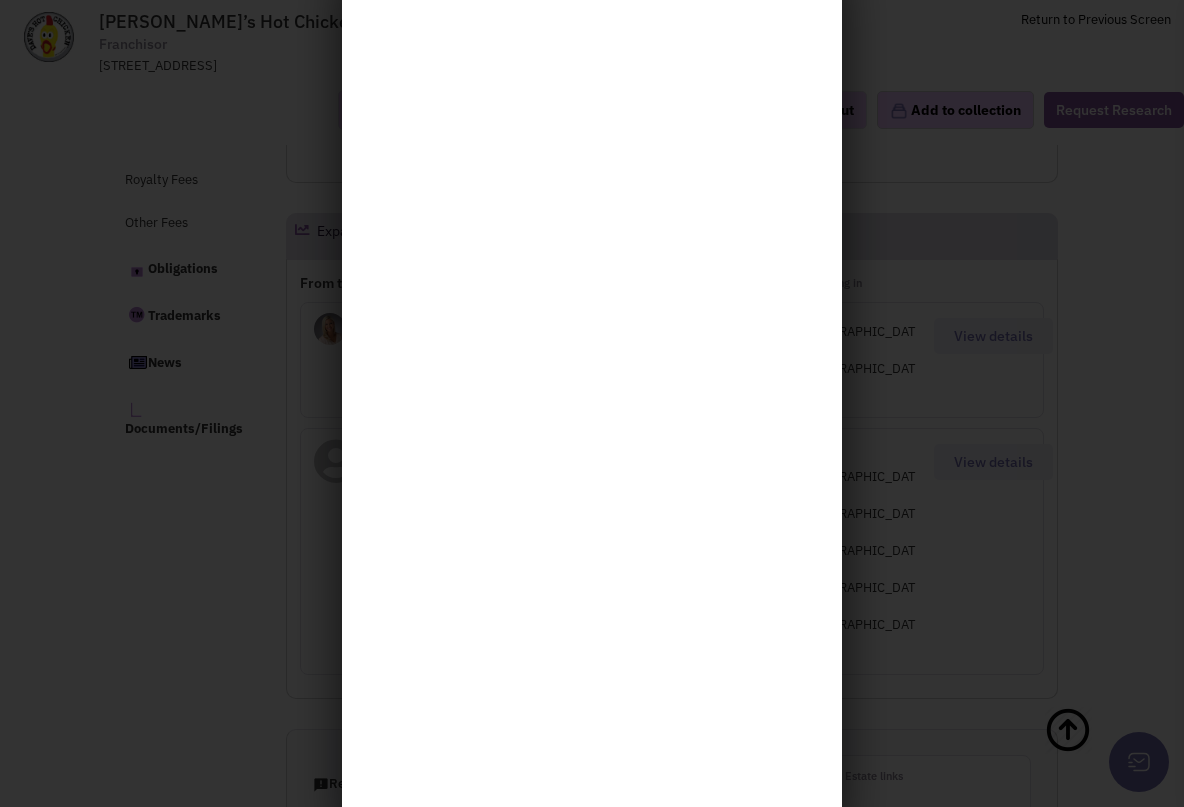 scroll, scrollTop: 57, scrollLeft: 0, axis: vertical 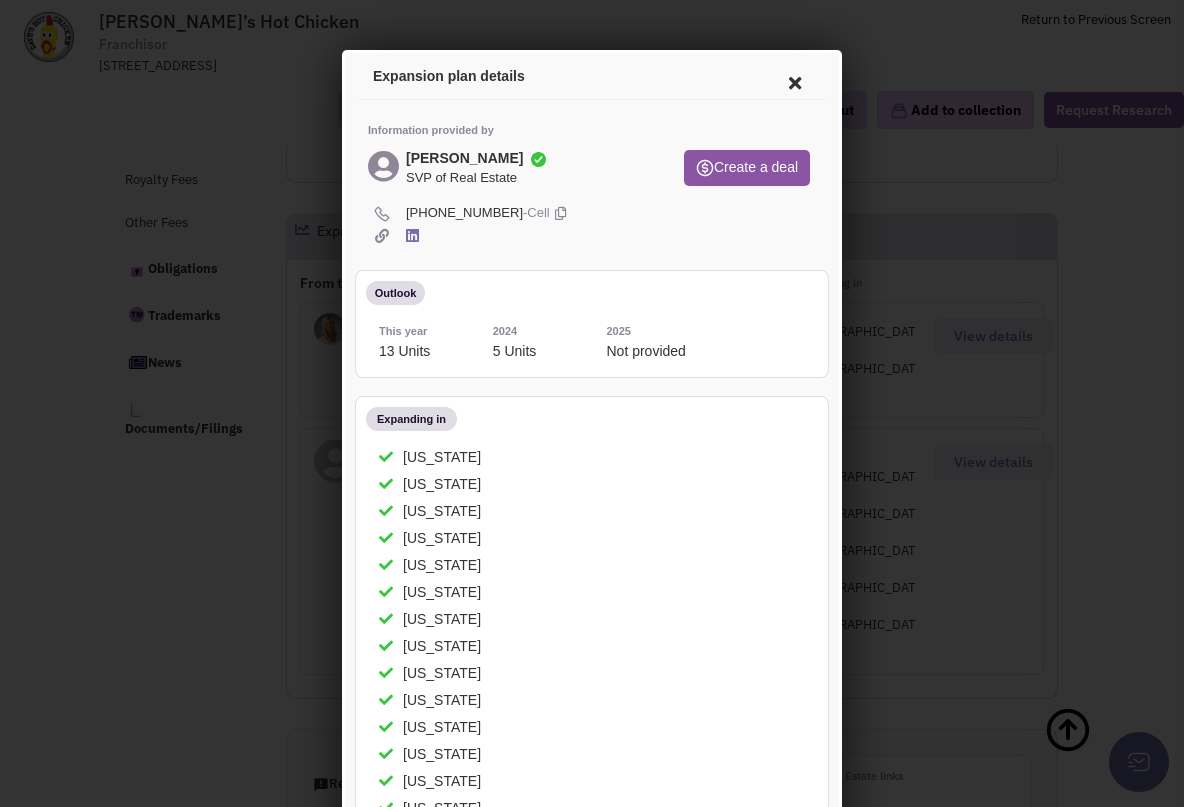 click at bounding box center [592, 403] 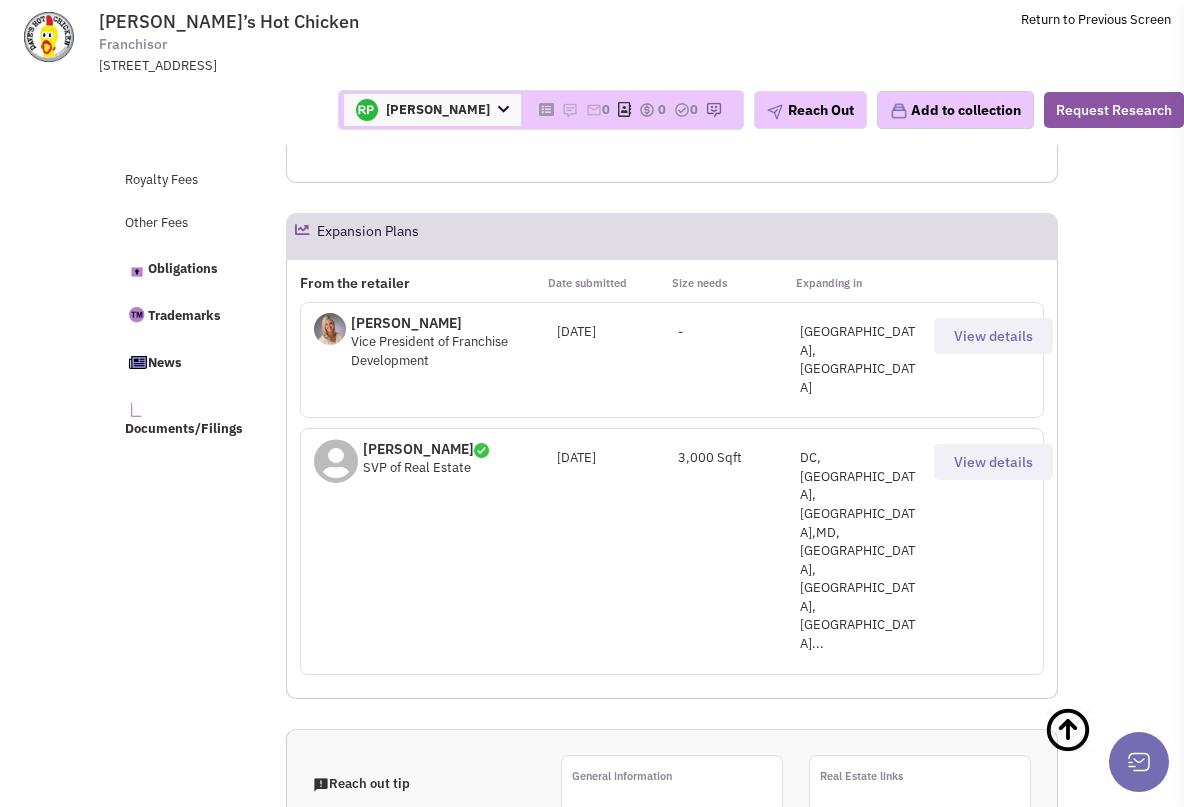 click on "View details" at bounding box center (993, 462) 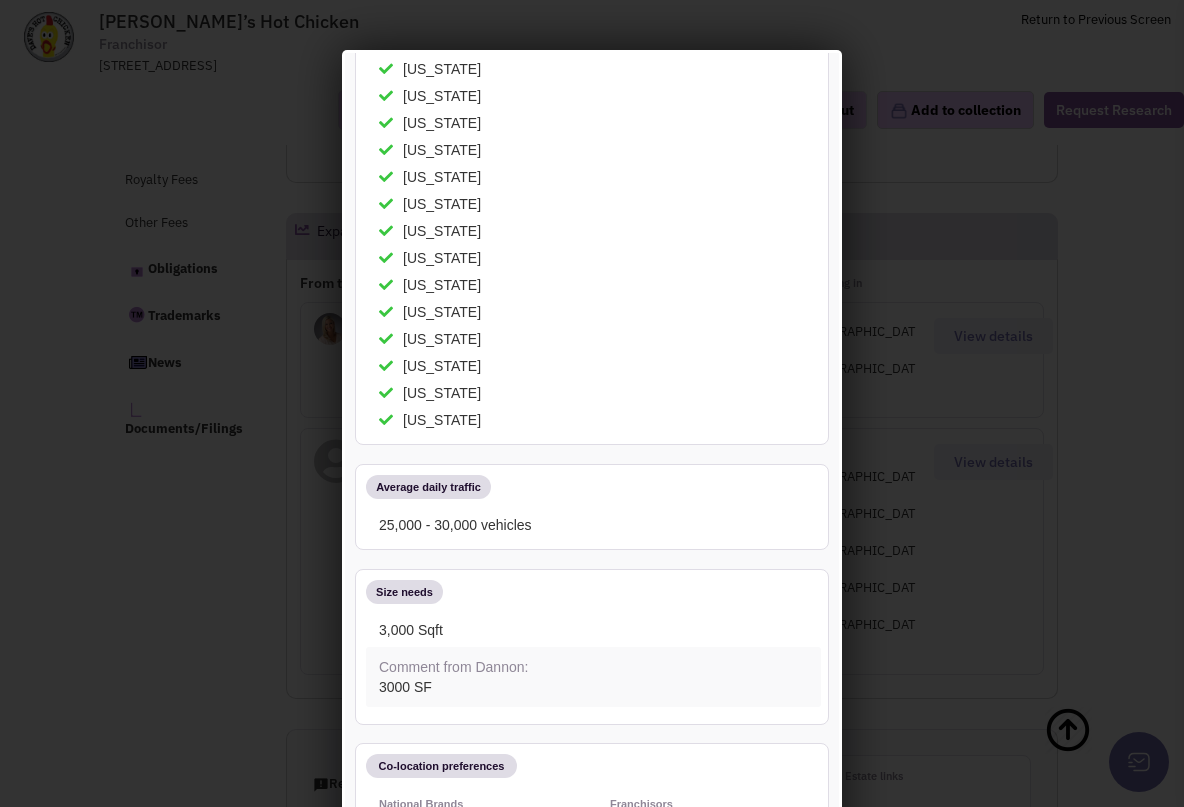scroll, scrollTop: 514, scrollLeft: 0, axis: vertical 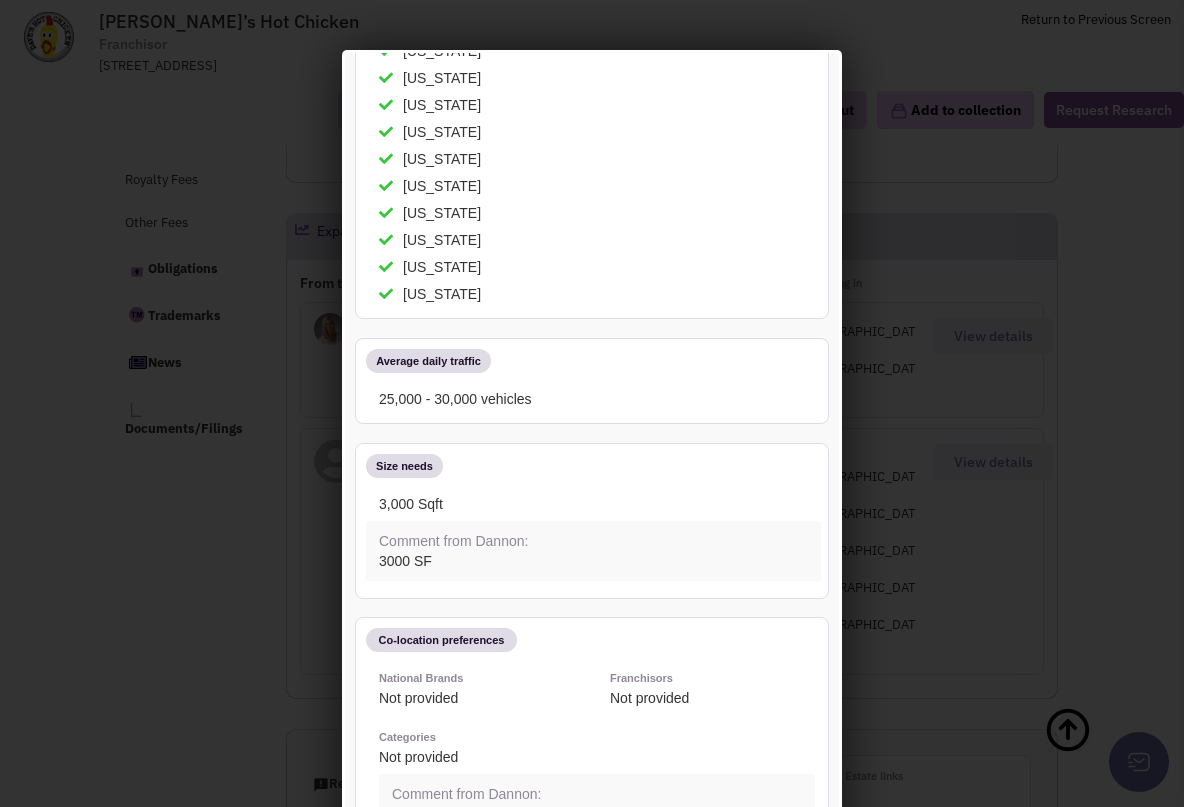 click at bounding box center [592, 403] 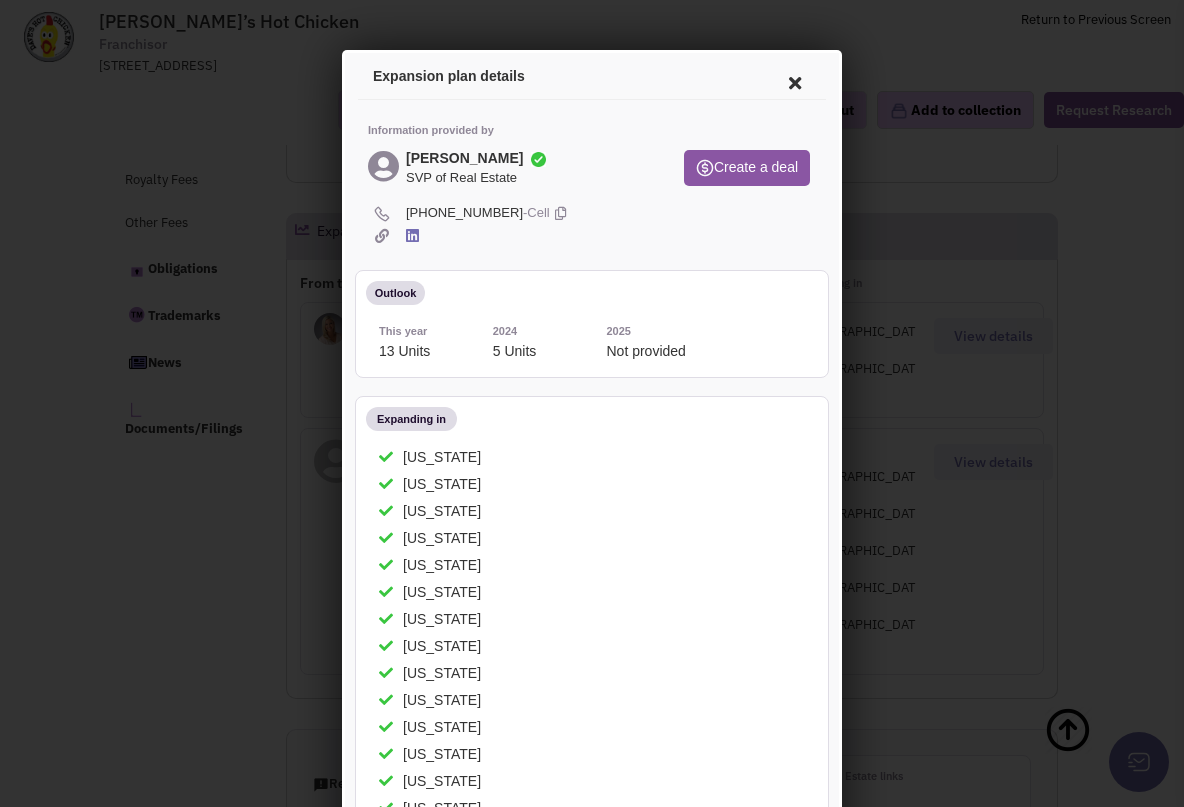 click at bounding box center [792, 80] 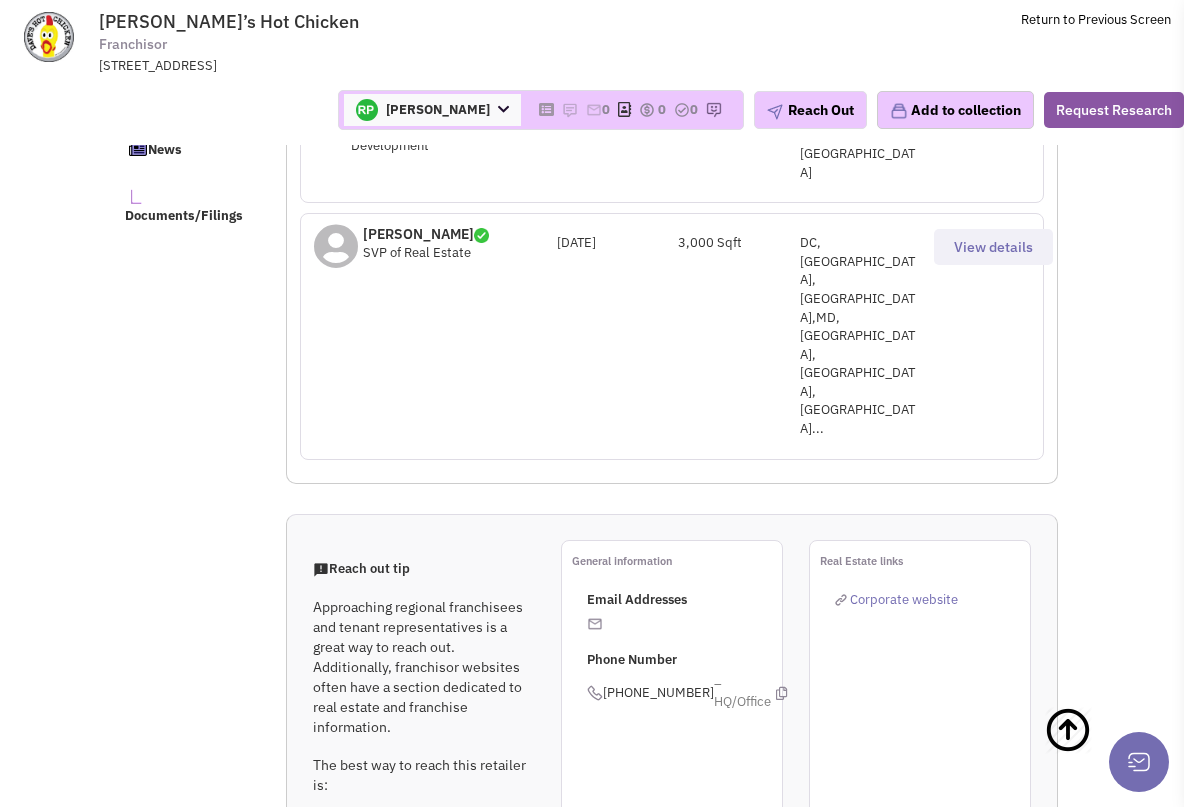 scroll, scrollTop: 1309, scrollLeft: 0, axis: vertical 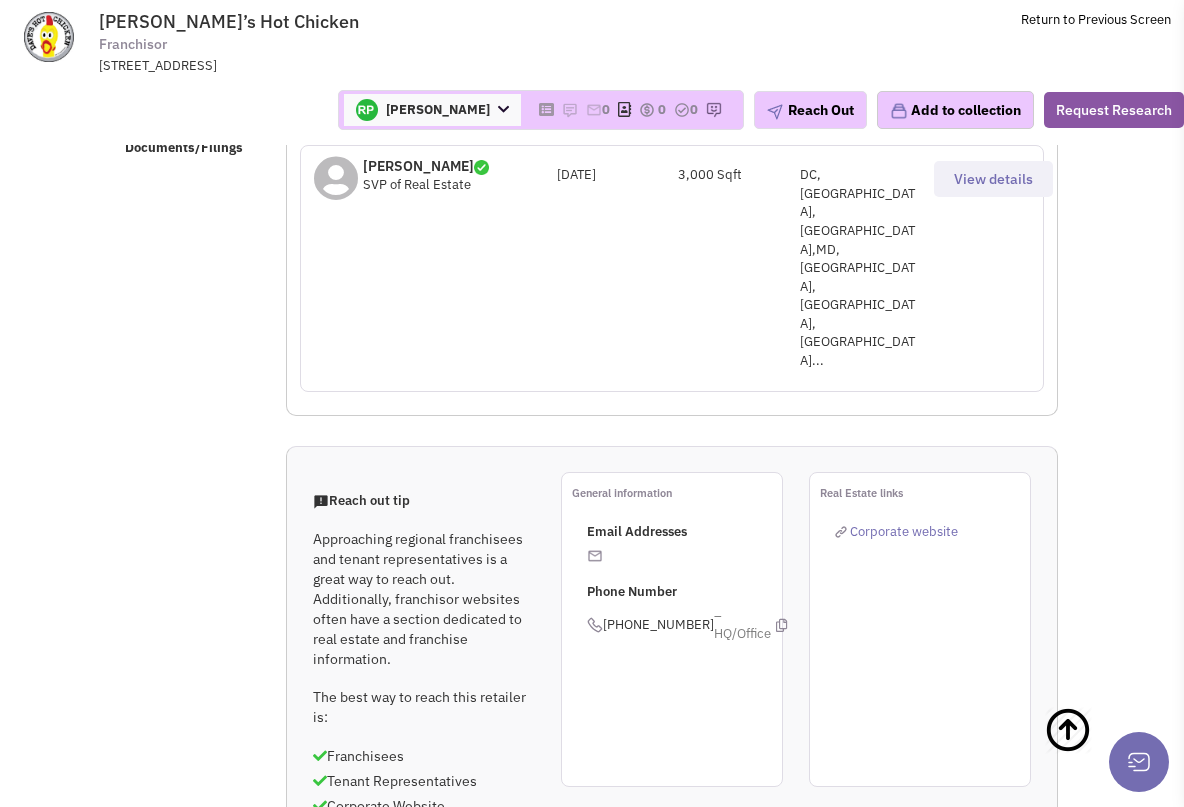 click at bounding box center [595, 556] 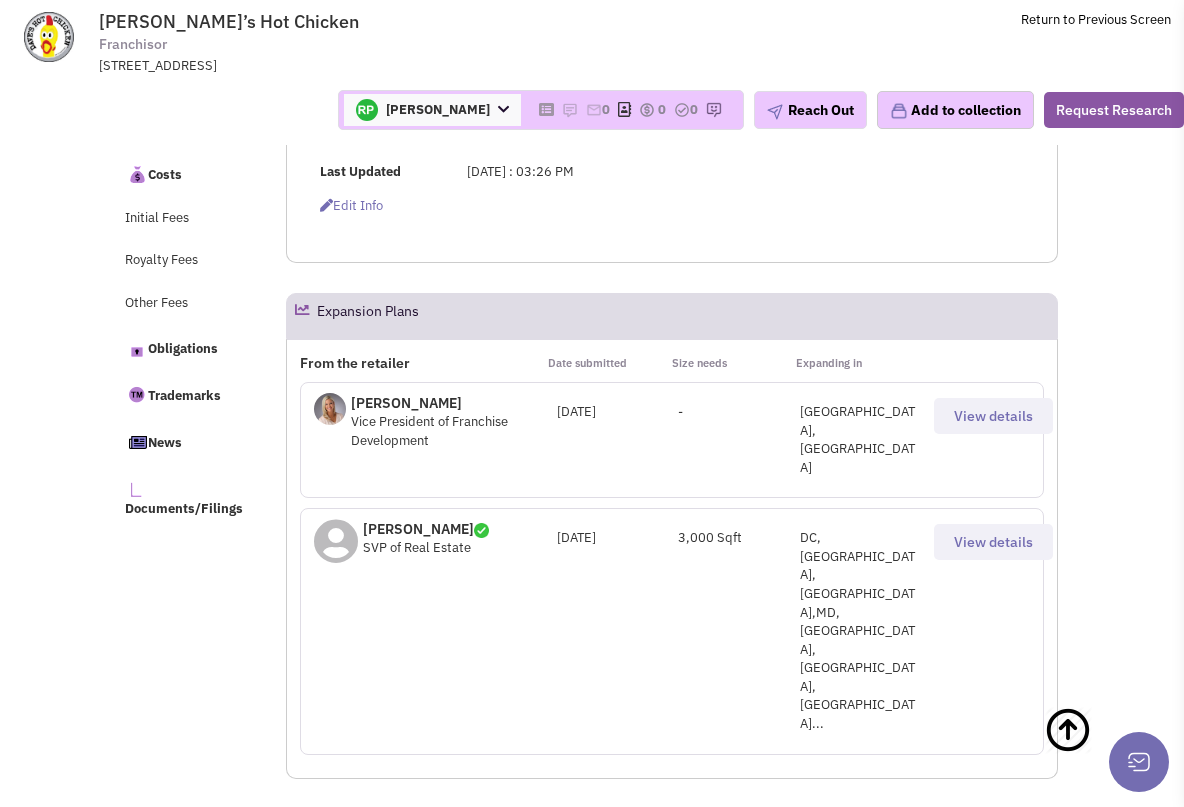 scroll, scrollTop: 945, scrollLeft: 0, axis: vertical 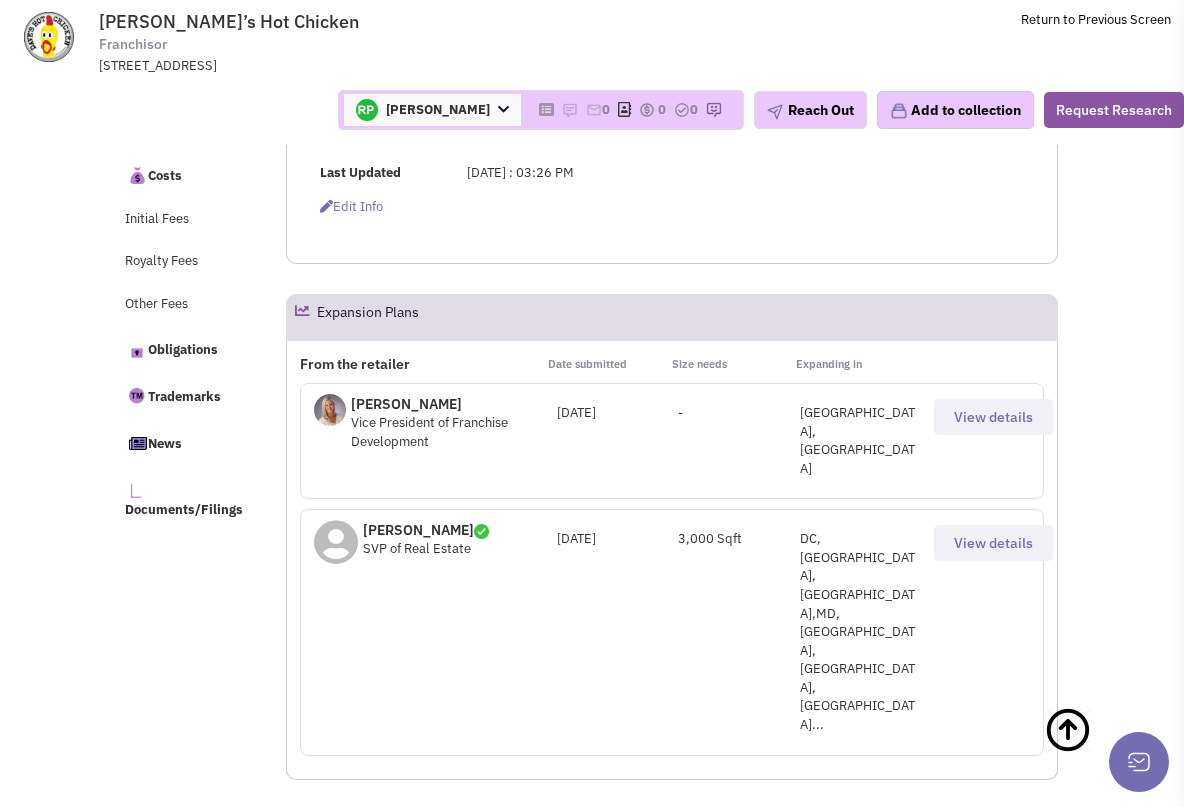 click on "-" at bounding box center (739, 413) 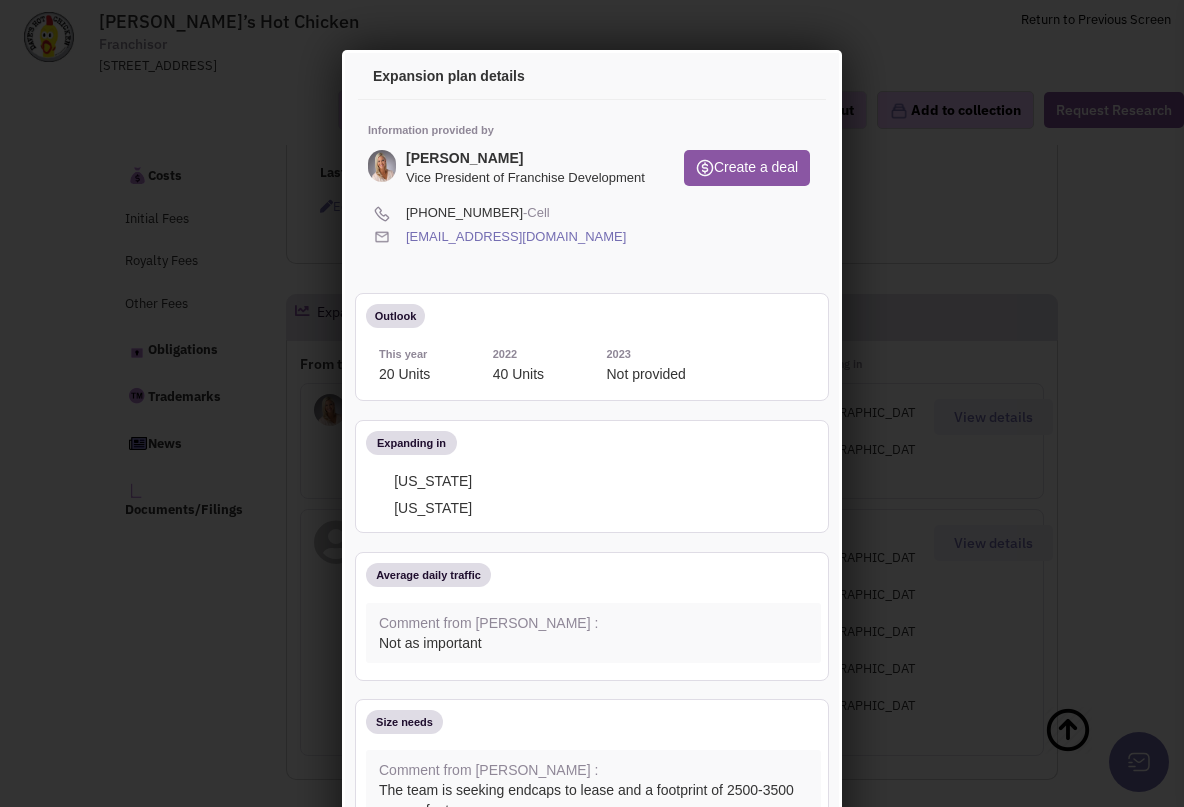 scroll, scrollTop: 0, scrollLeft: 0, axis: both 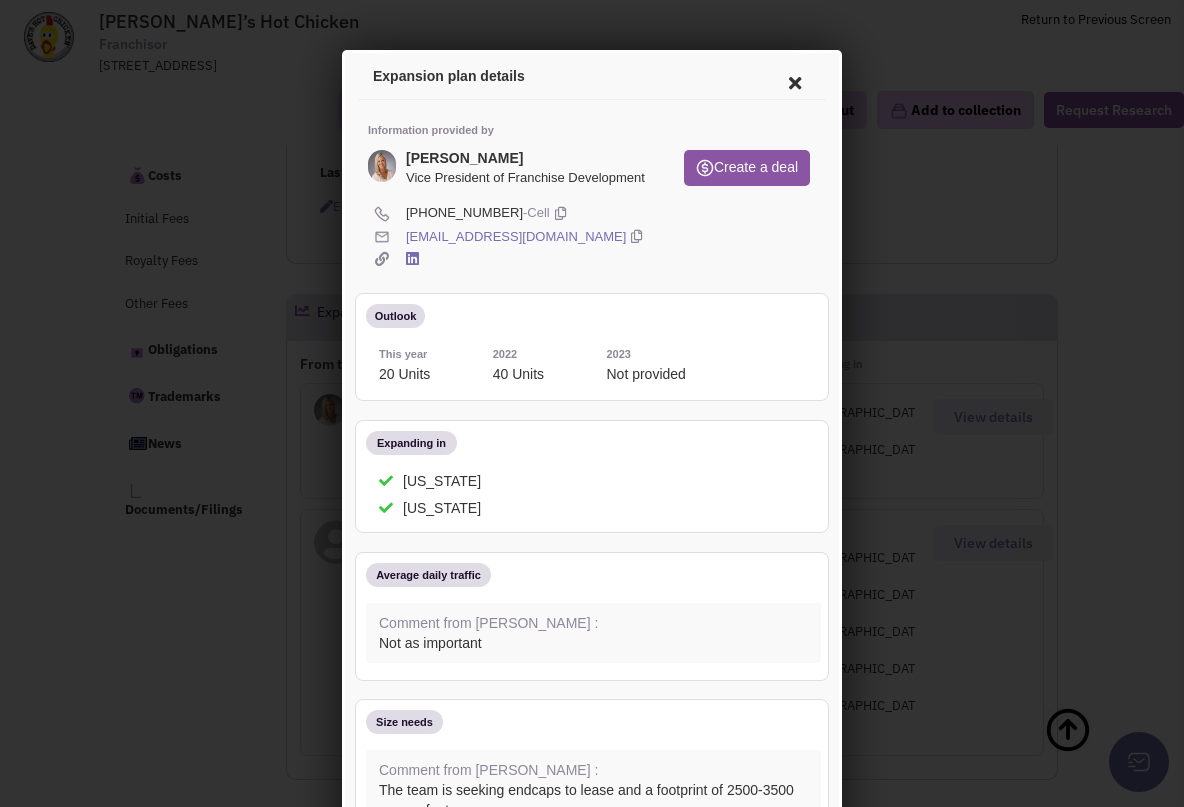 click at bounding box center (633, 234) 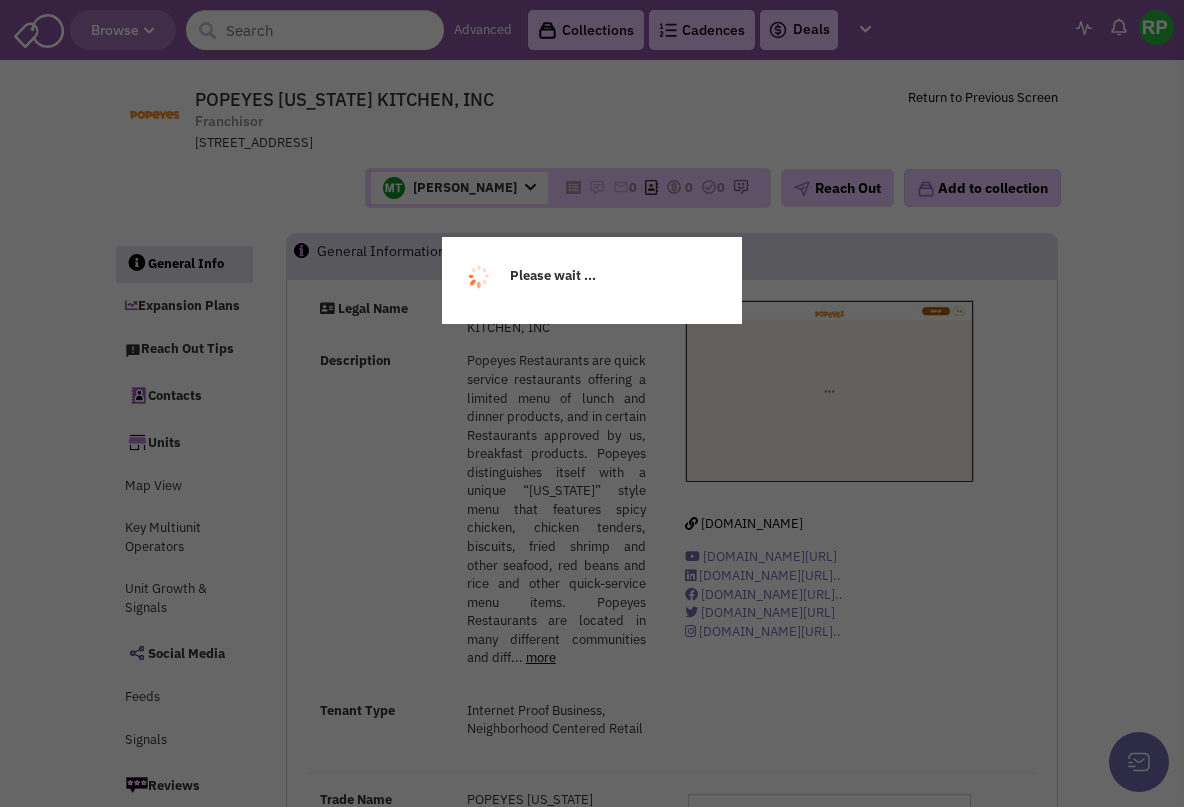 scroll, scrollTop: 0, scrollLeft: 0, axis: both 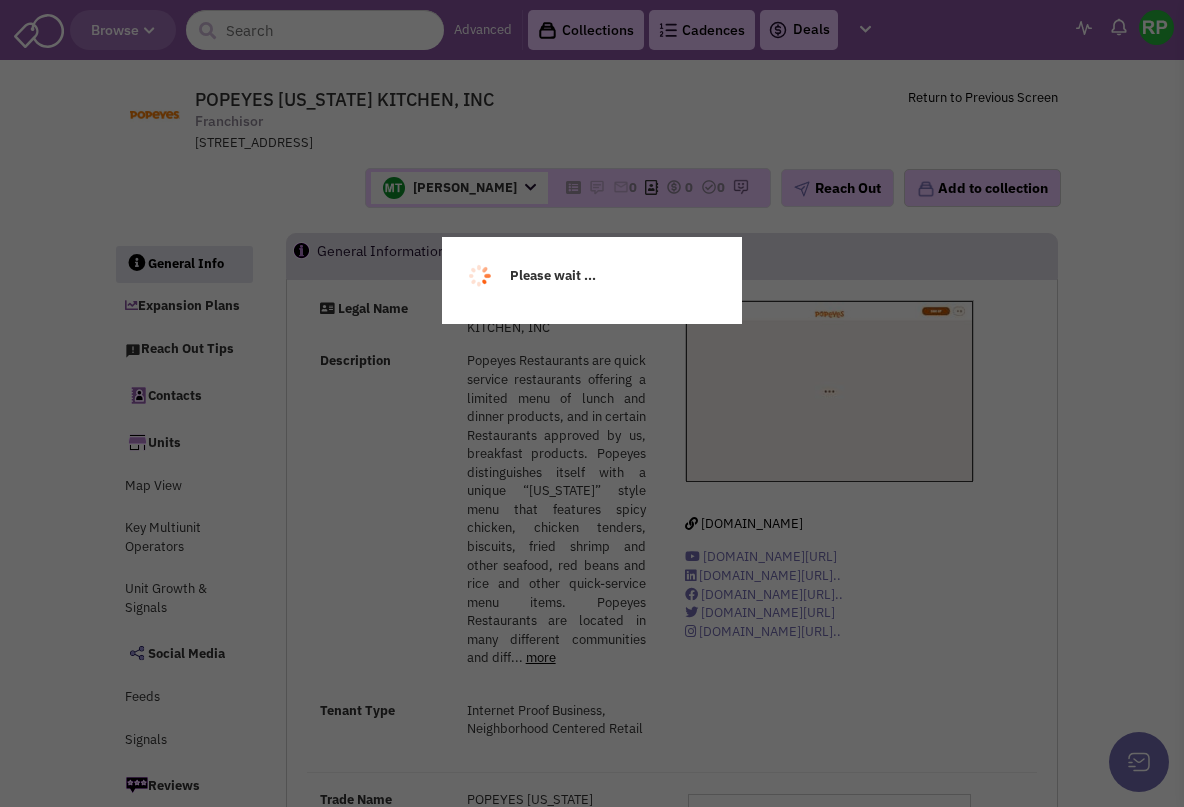 select 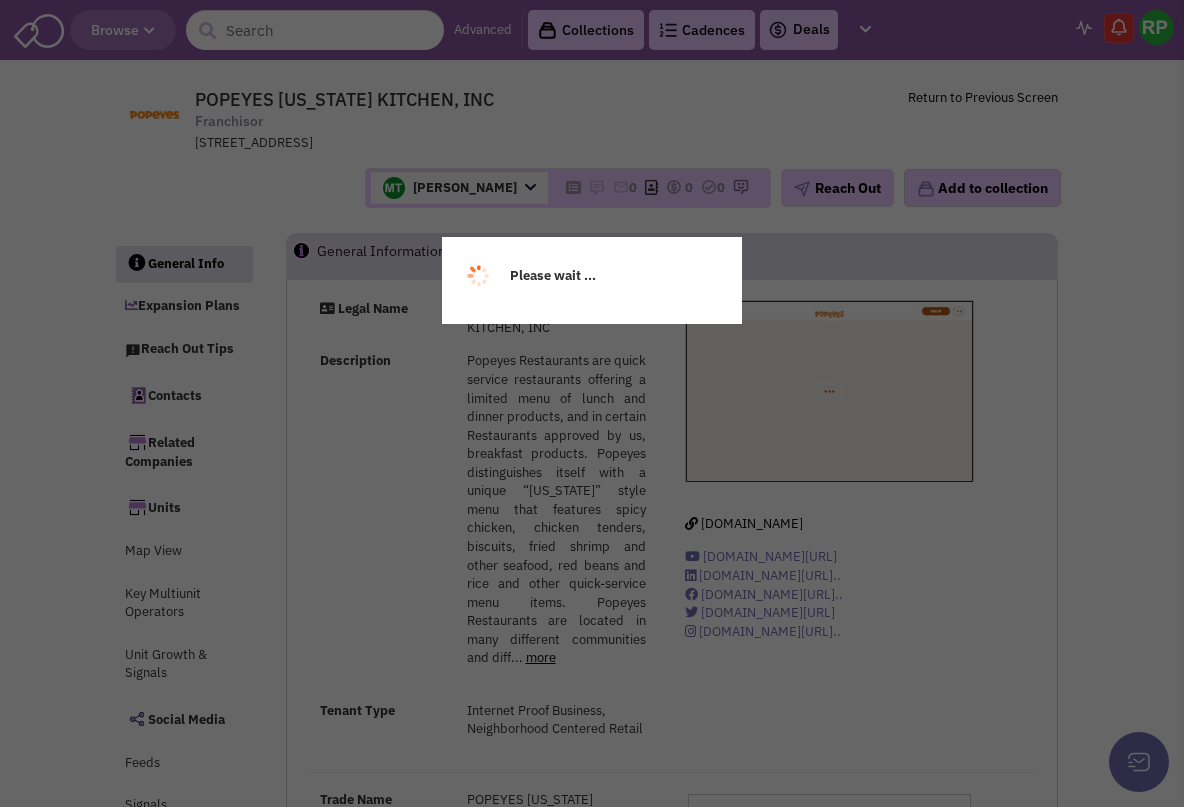 select 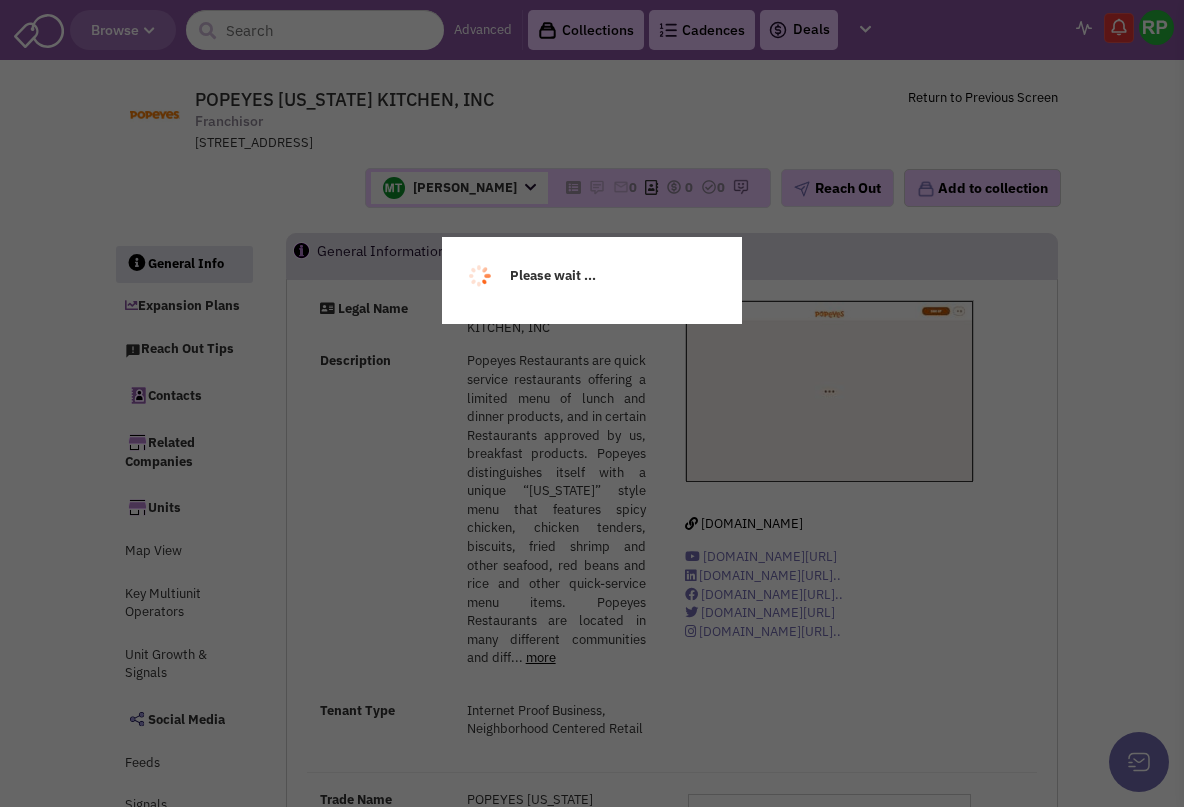 select 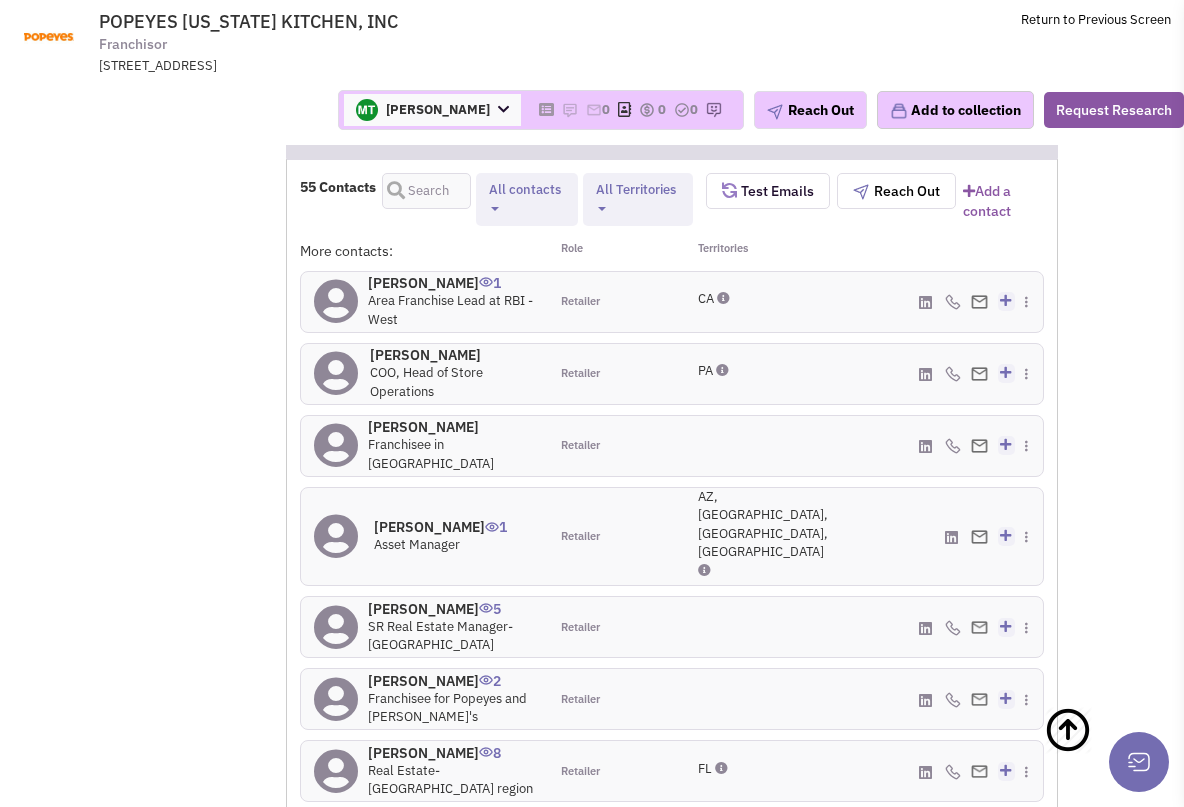 scroll, scrollTop: 1862, scrollLeft: 0, axis: vertical 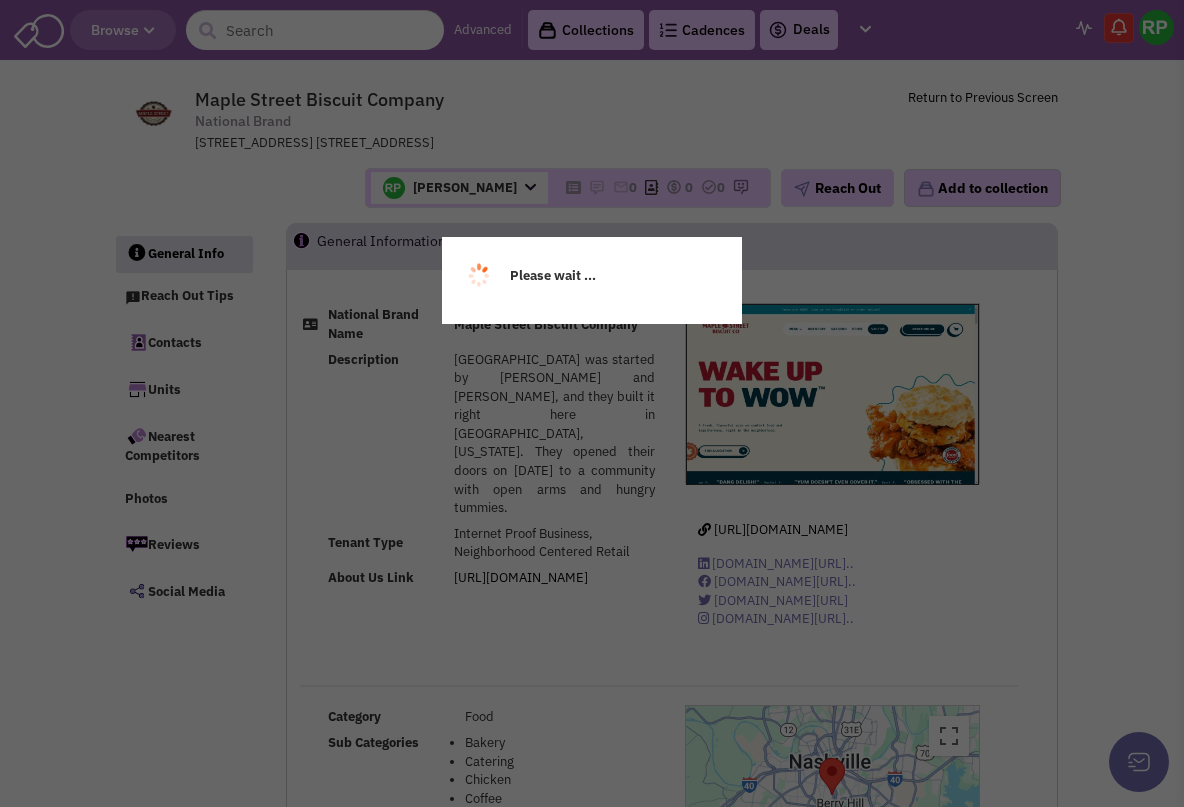 select 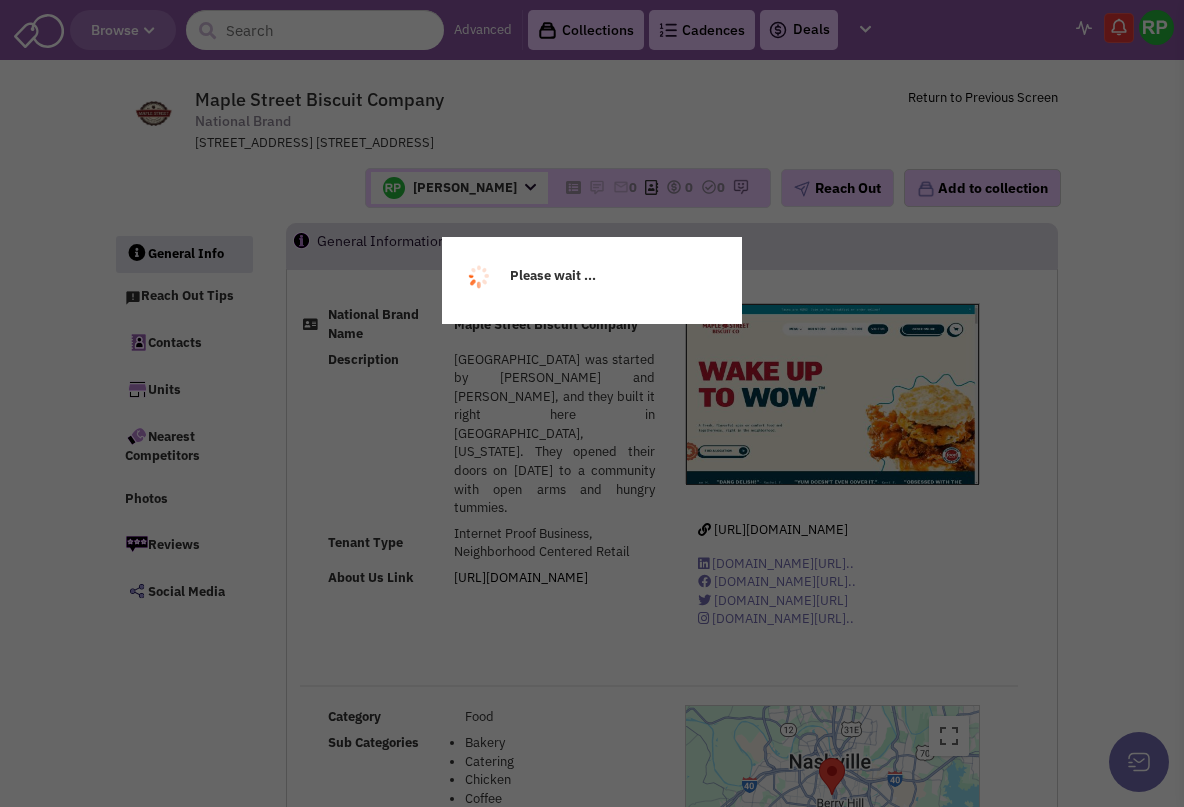 select 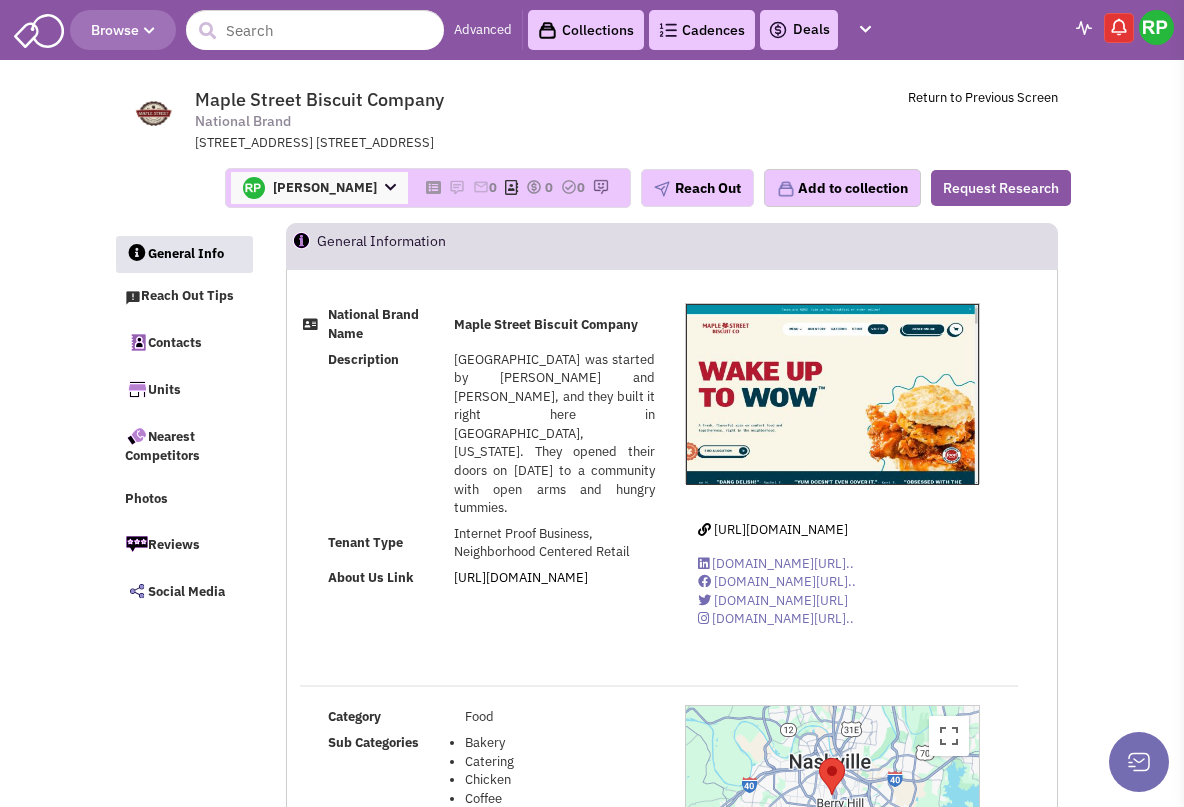 select 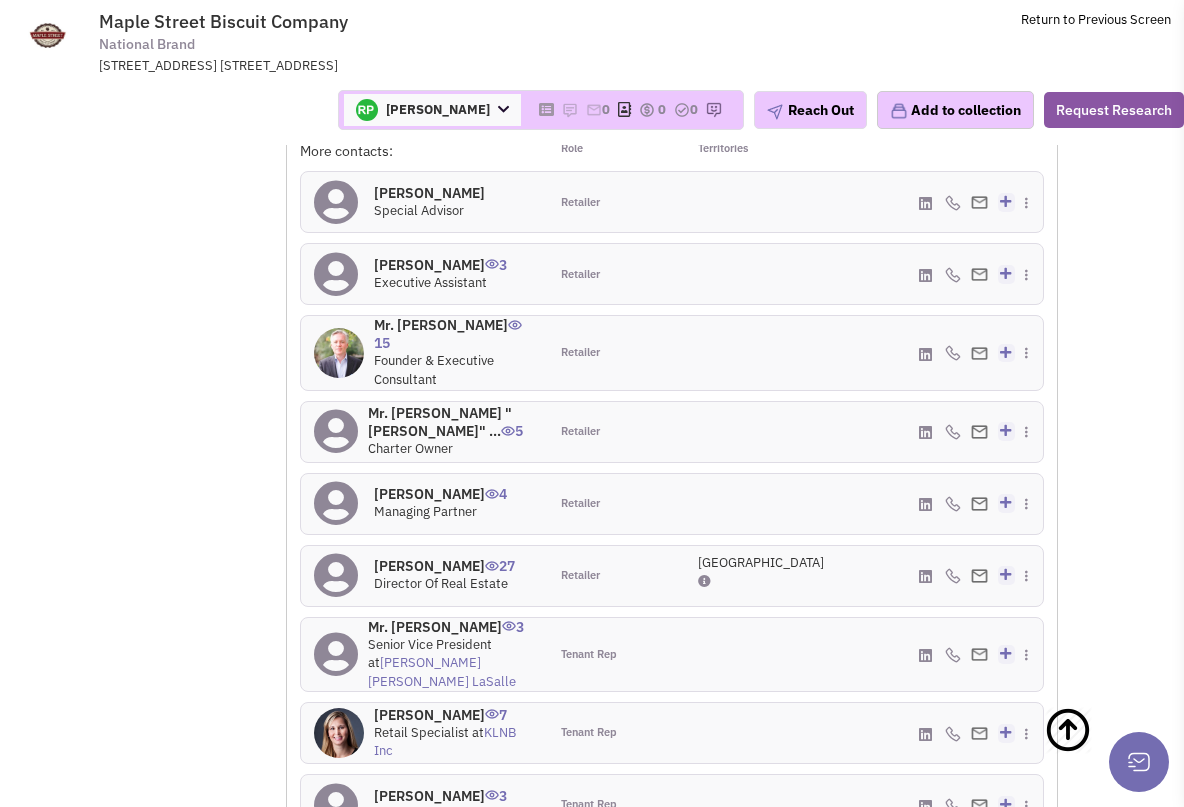 scroll, scrollTop: 1511, scrollLeft: 0, axis: vertical 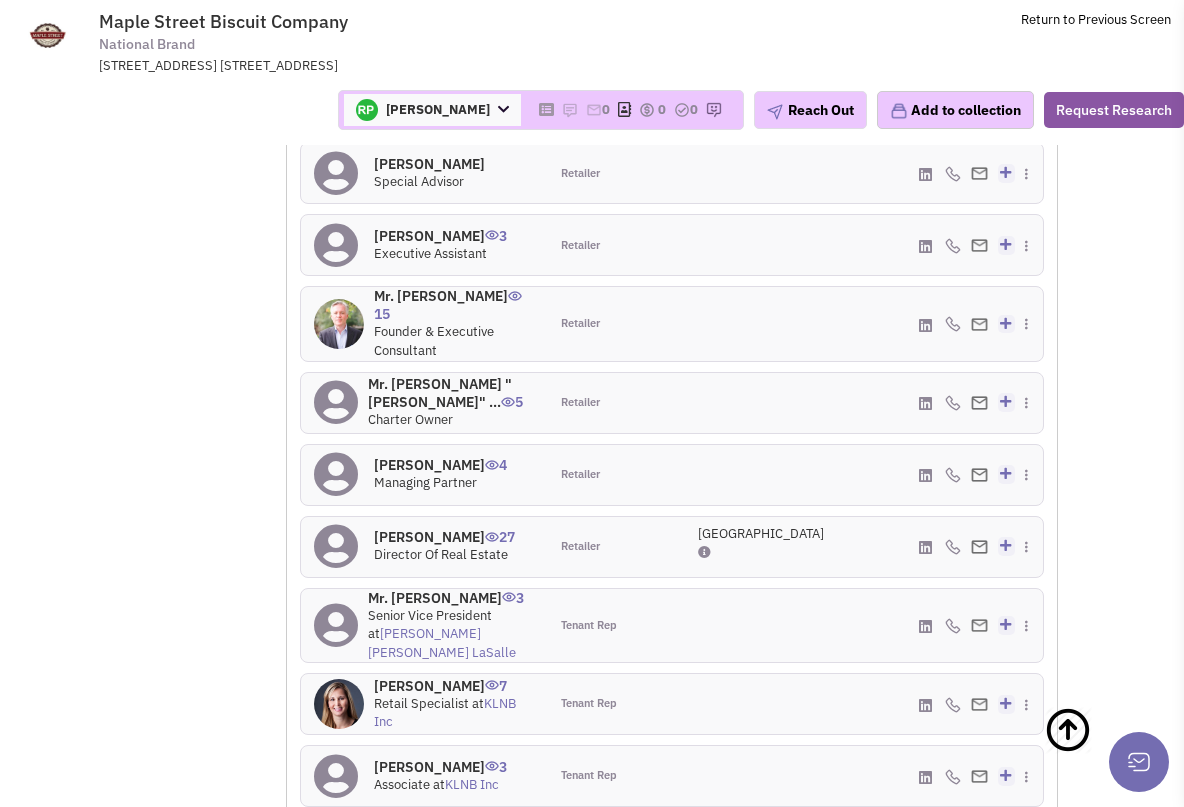 click on "[PERSON_NAME]
7" at bounding box center [454, 686] 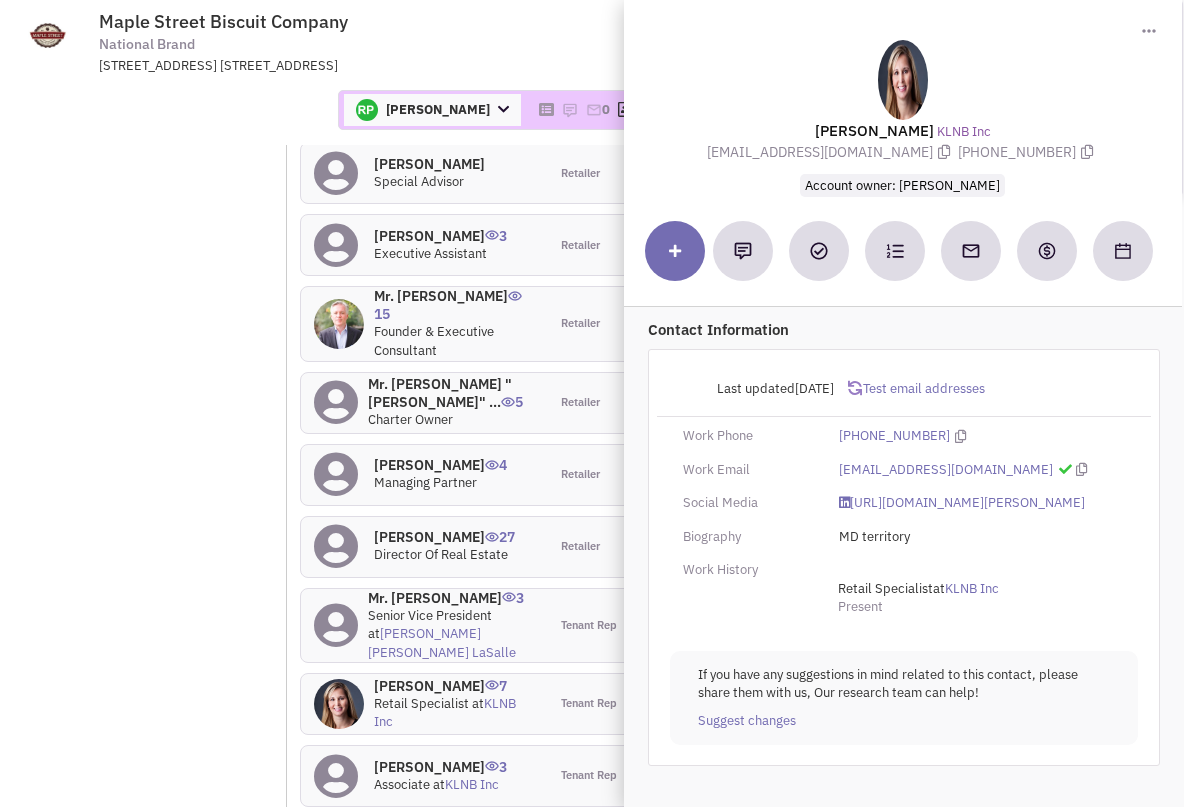 click on "Retailsphere Support
Message
Send
Maple Street Biscuit Company     National Brand
[STREET_ADDRESS] [STREET_ADDRESS]
Return to Previous Screen
0" at bounding box center [592, 6651] 